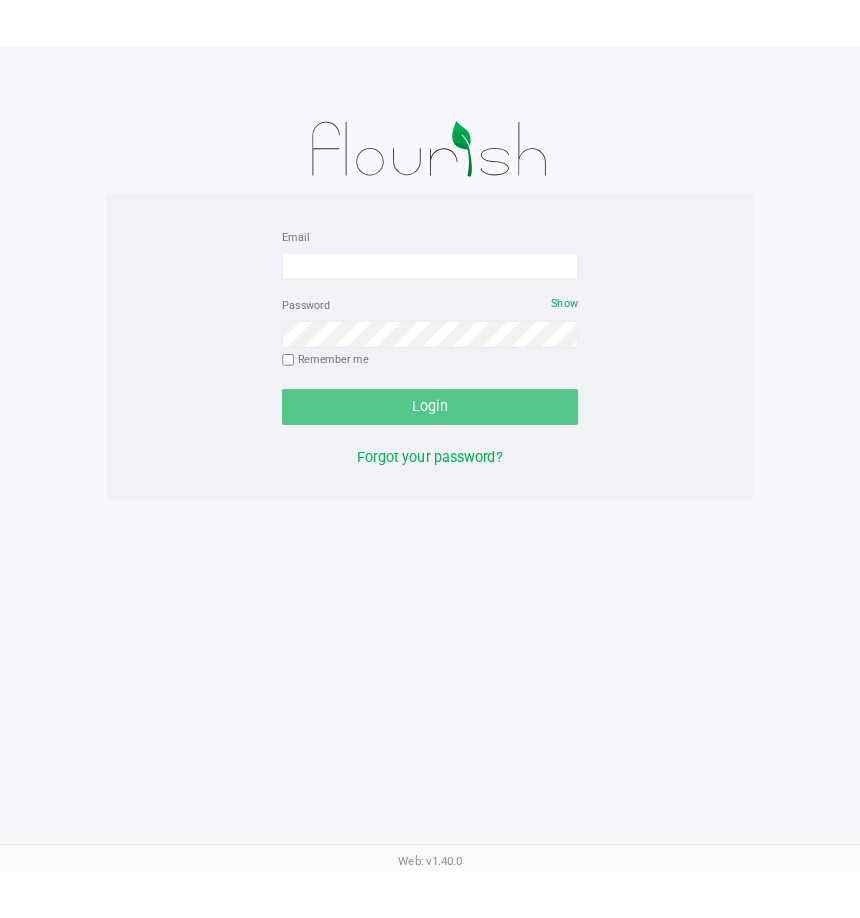scroll, scrollTop: 0, scrollLeft: 0, axis: both 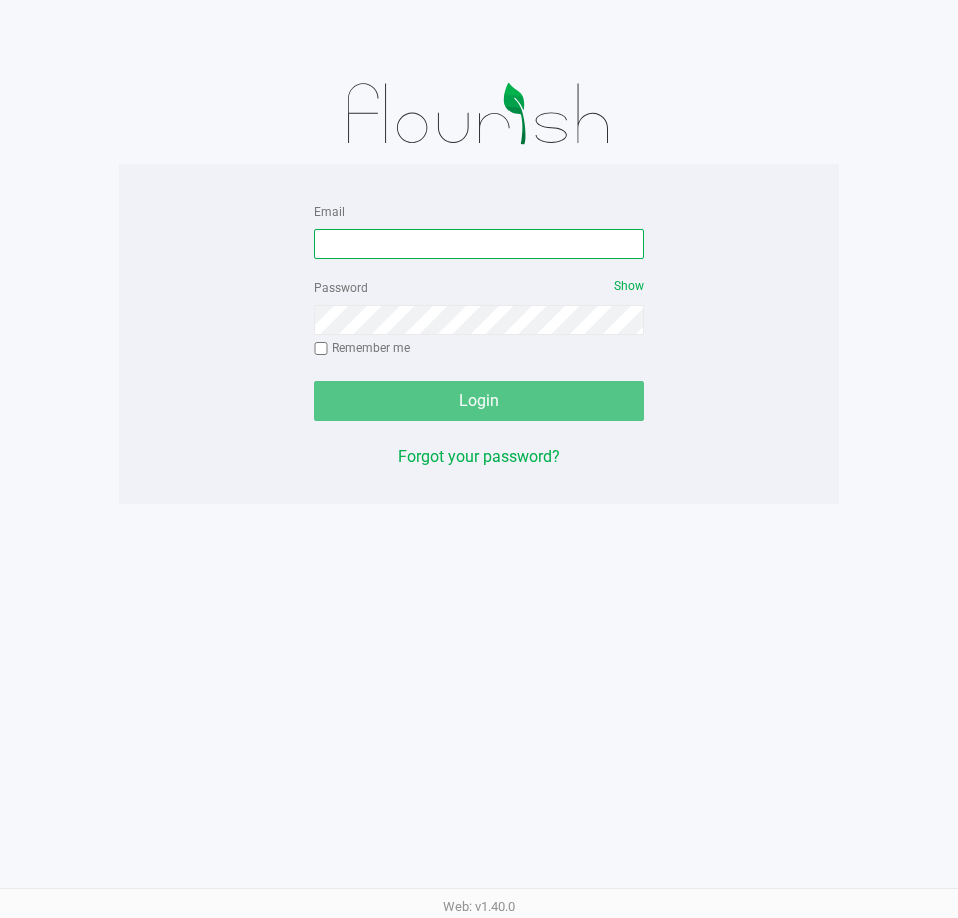 click on "Email" at bounding box center (479, 244) 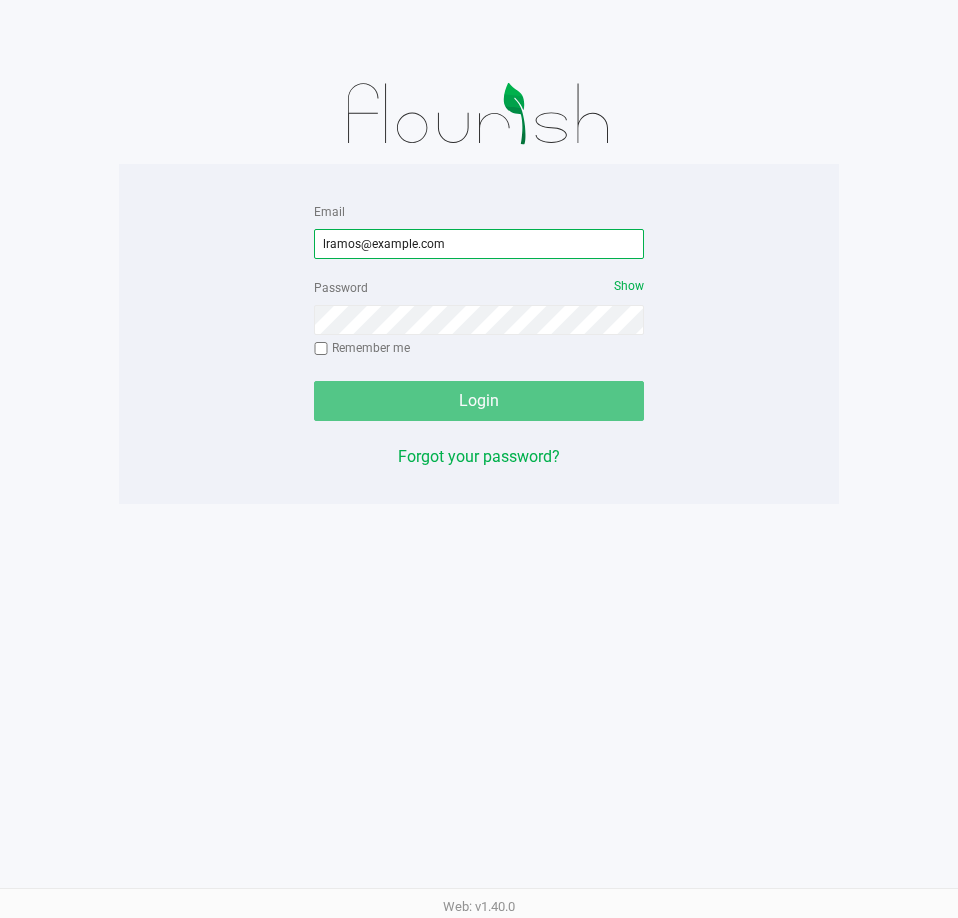 type on "lramos@example.com" 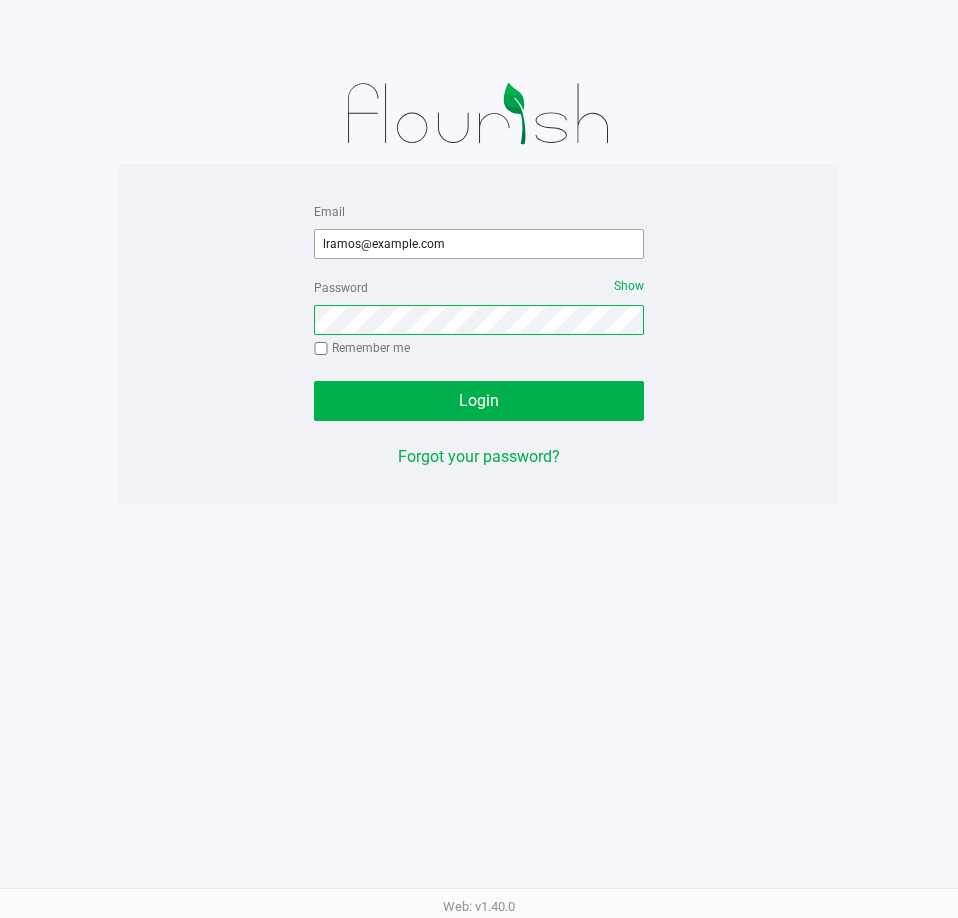 click on "Login" 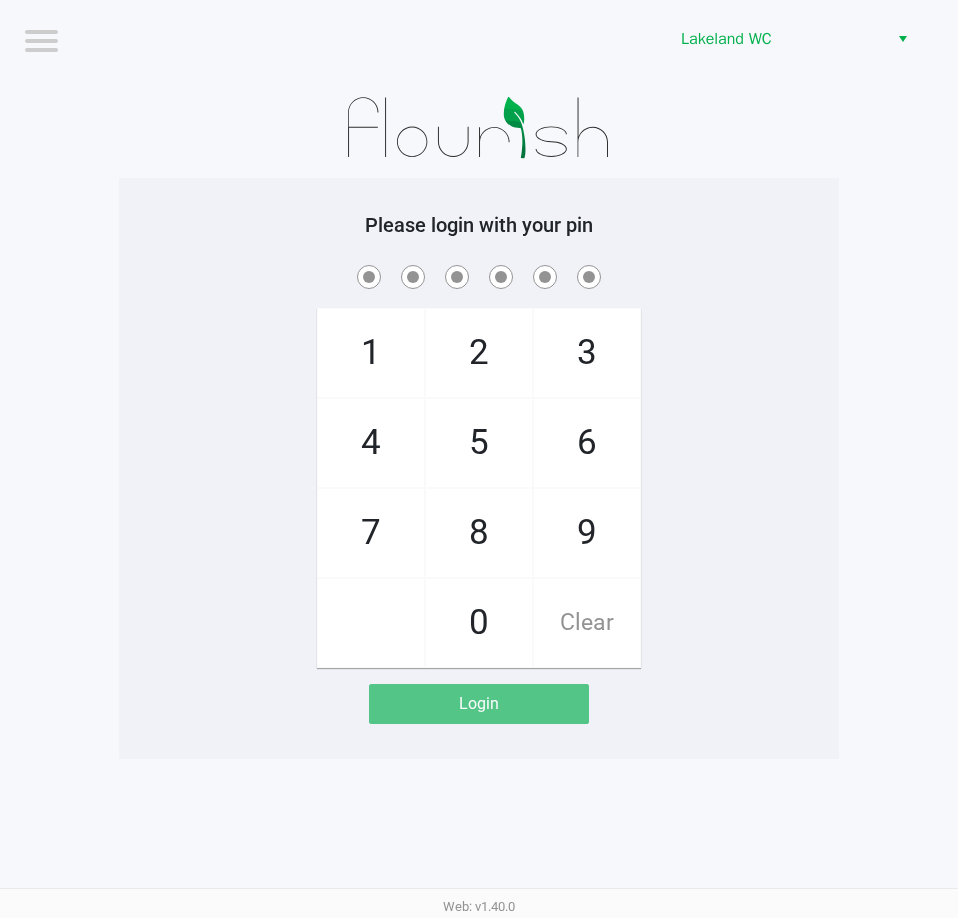 click on "1   4   7       2   5   8   0   3   6   9   Clear" 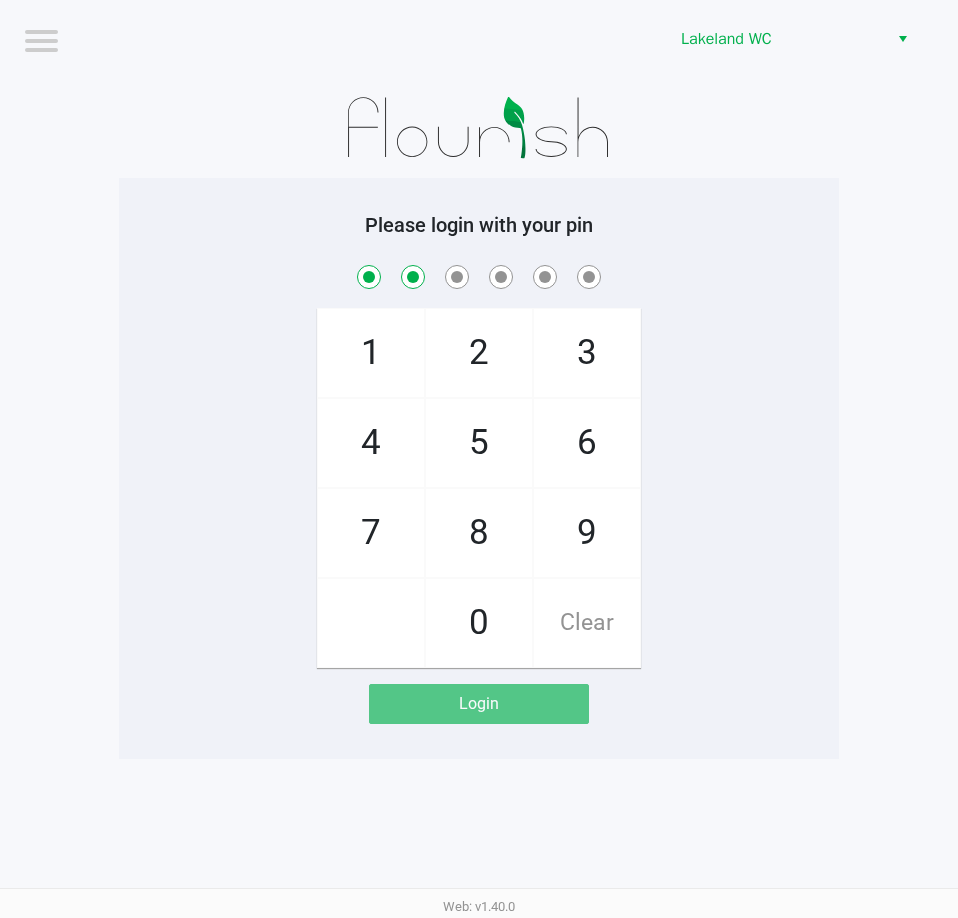 checkbox on "true" 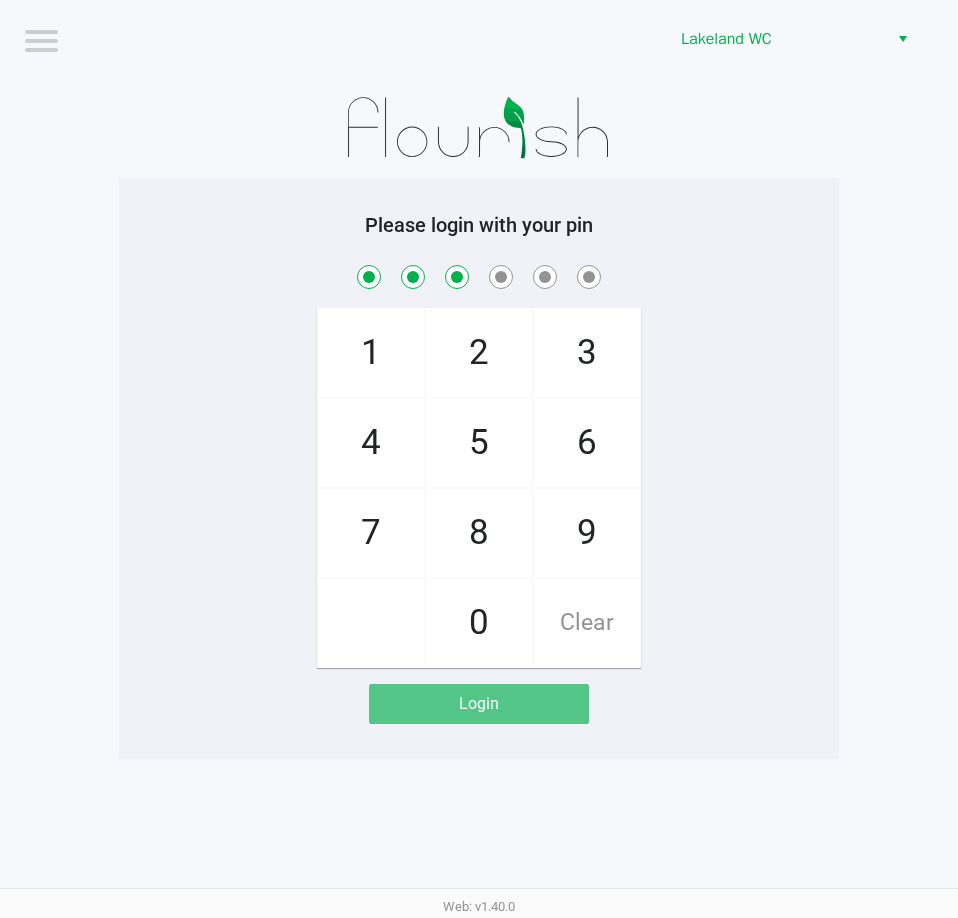 checkbox on "true" 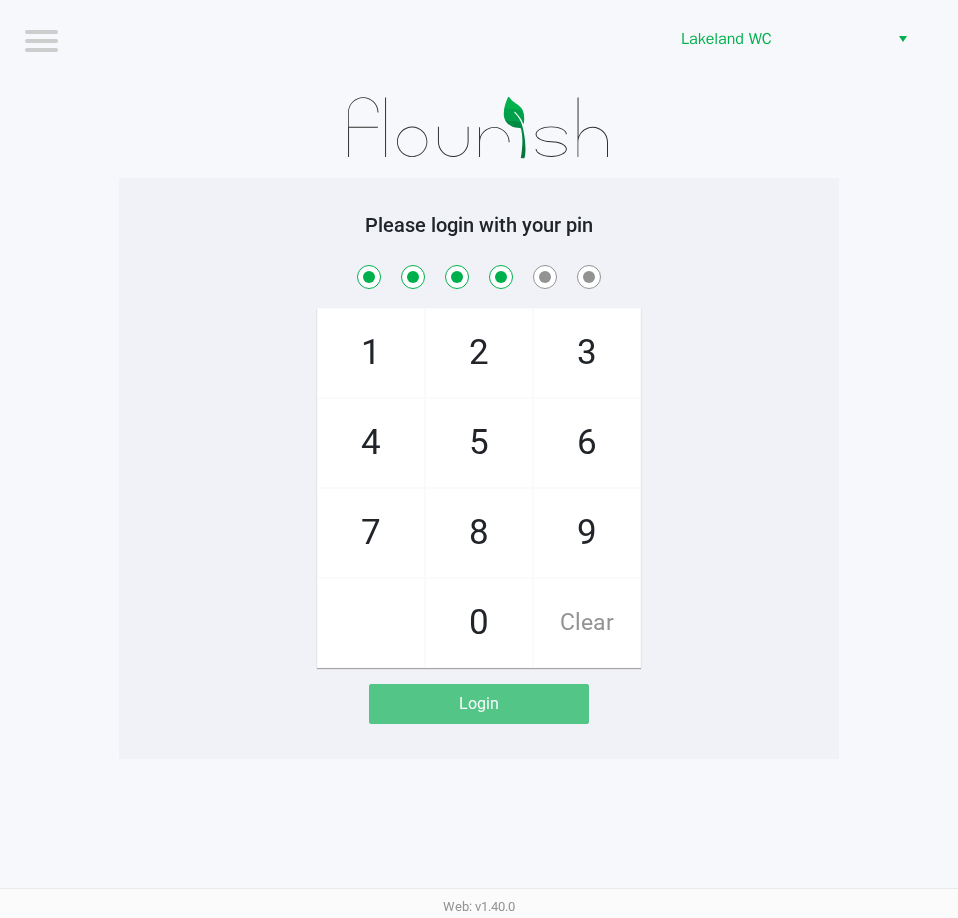 checkbox on "true" 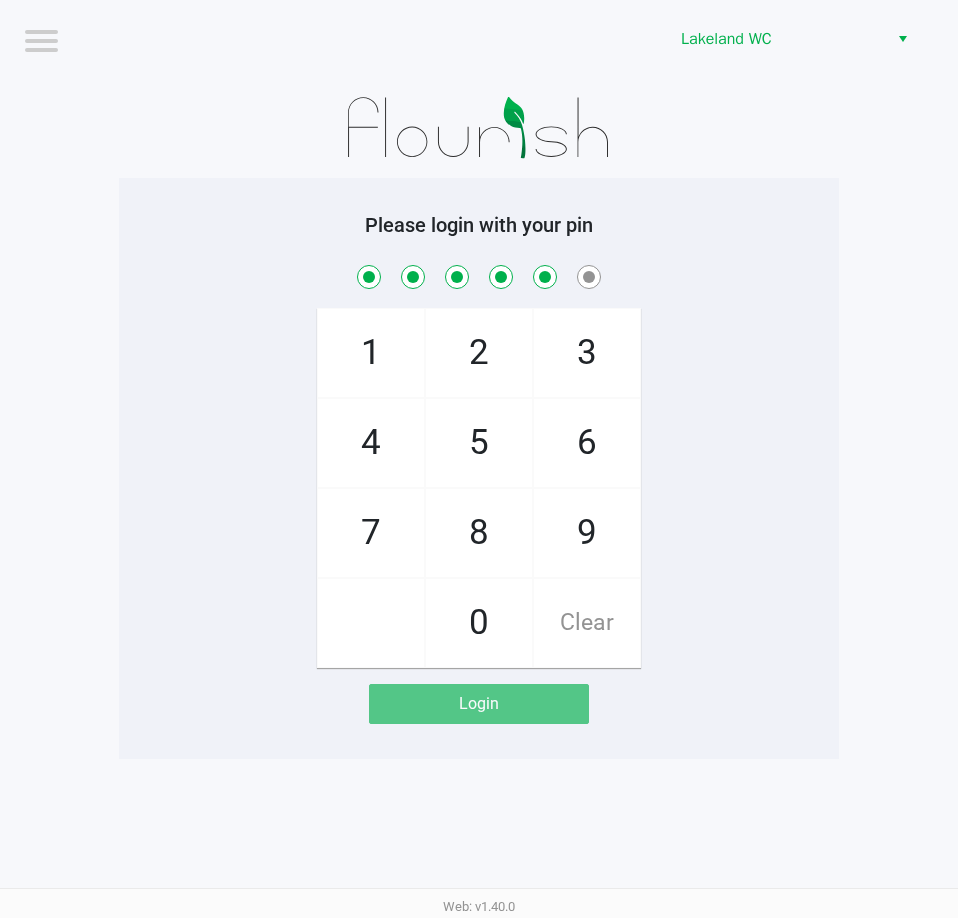 checkbox on "true" 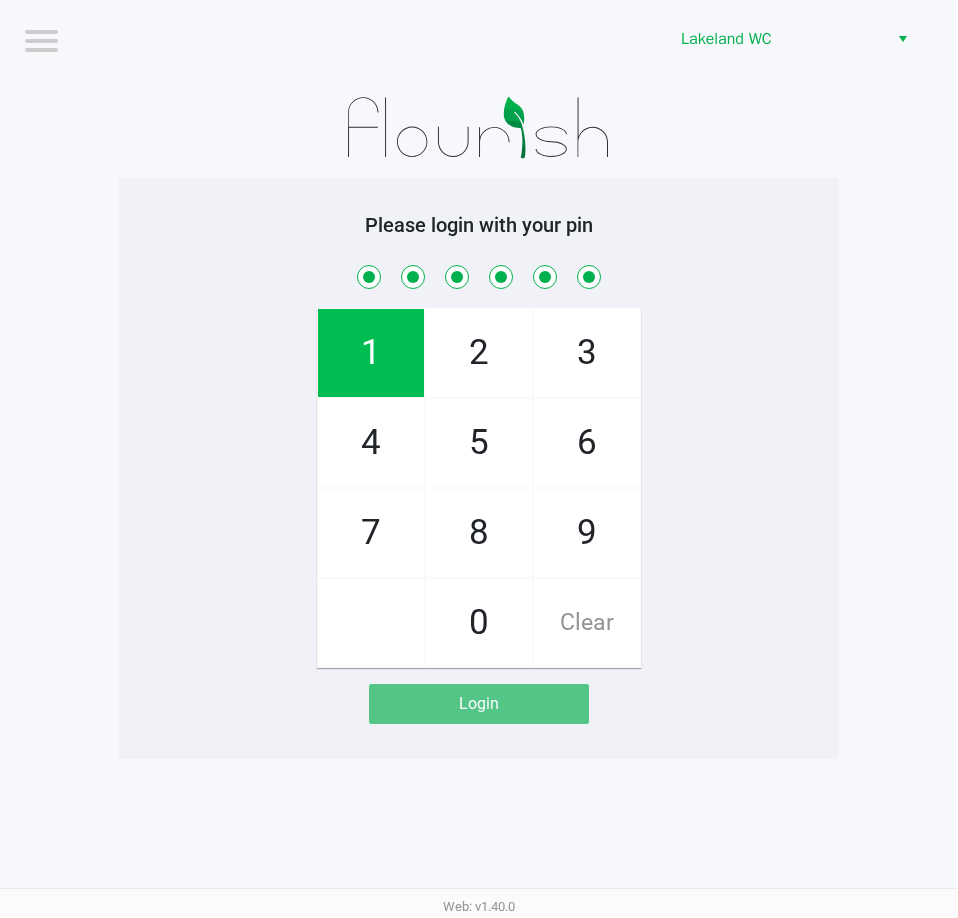 checkbox on "true" 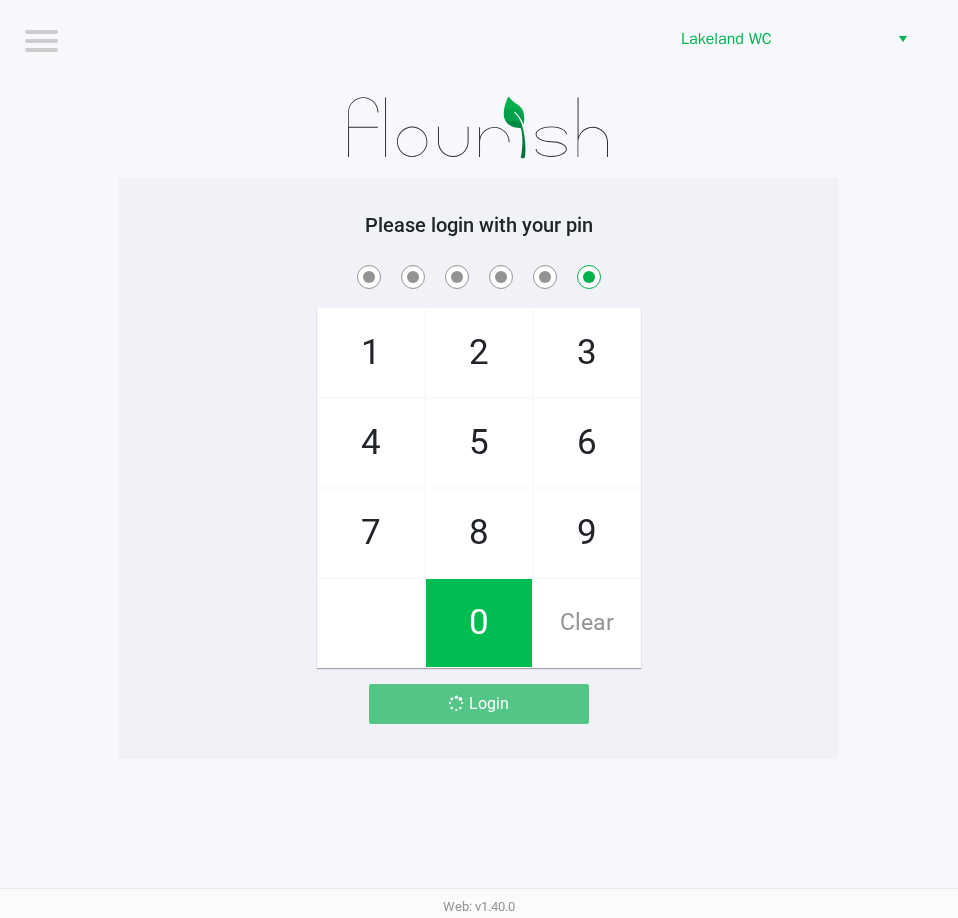 checkbox on "false" 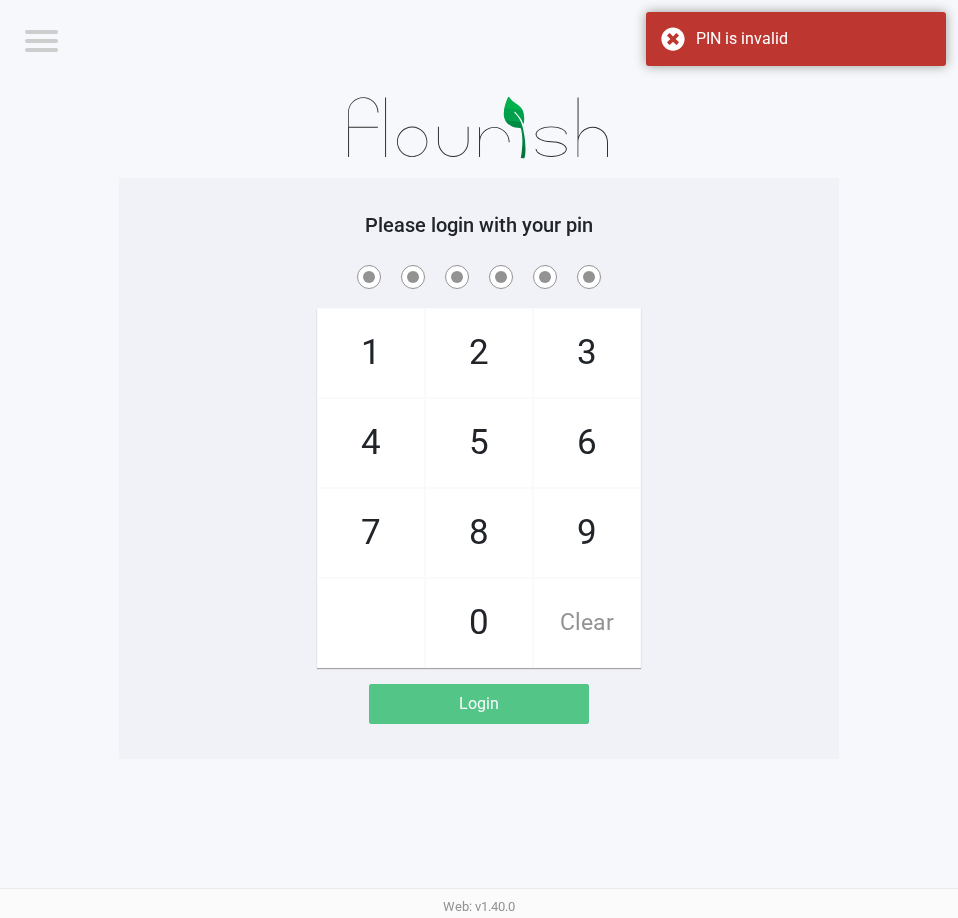 click 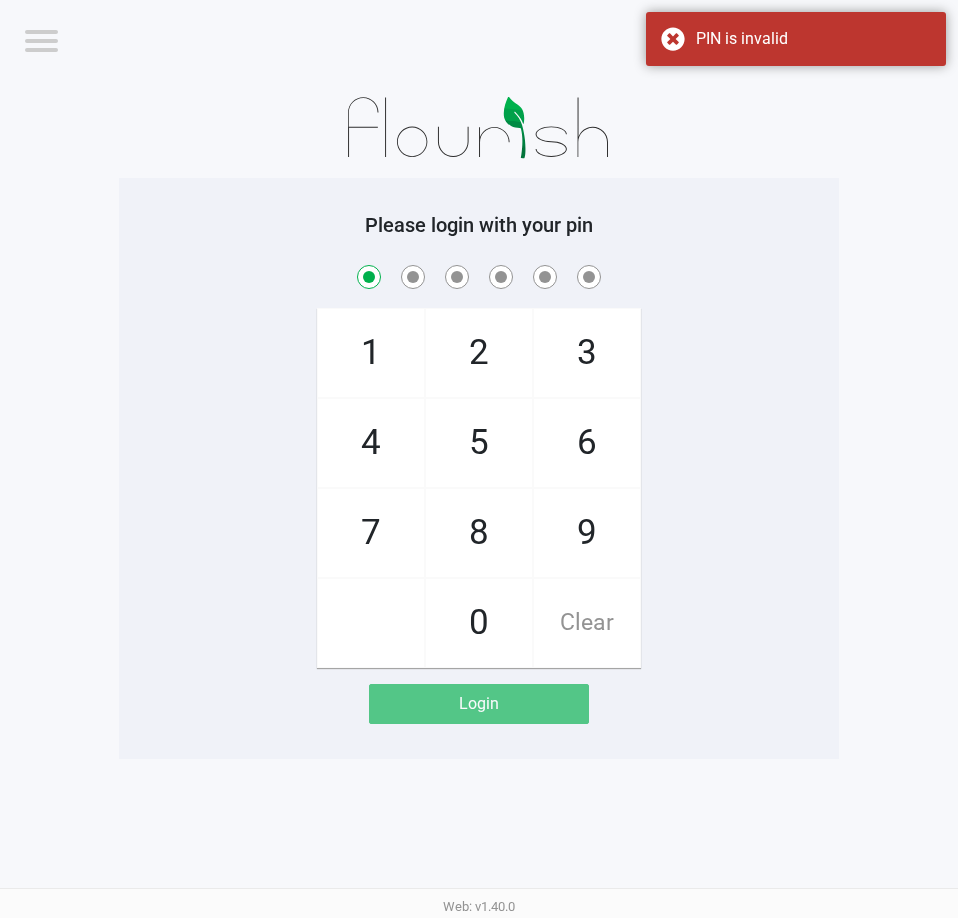 checkbox on "true" 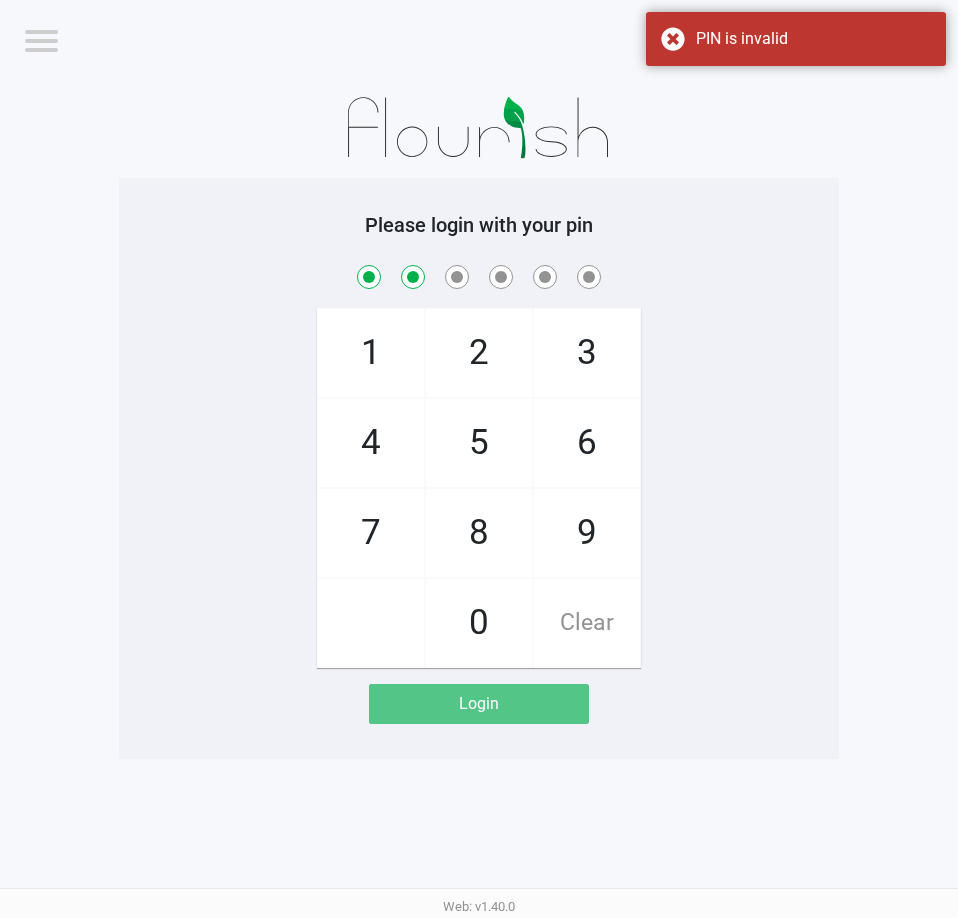 checkbox on "true" 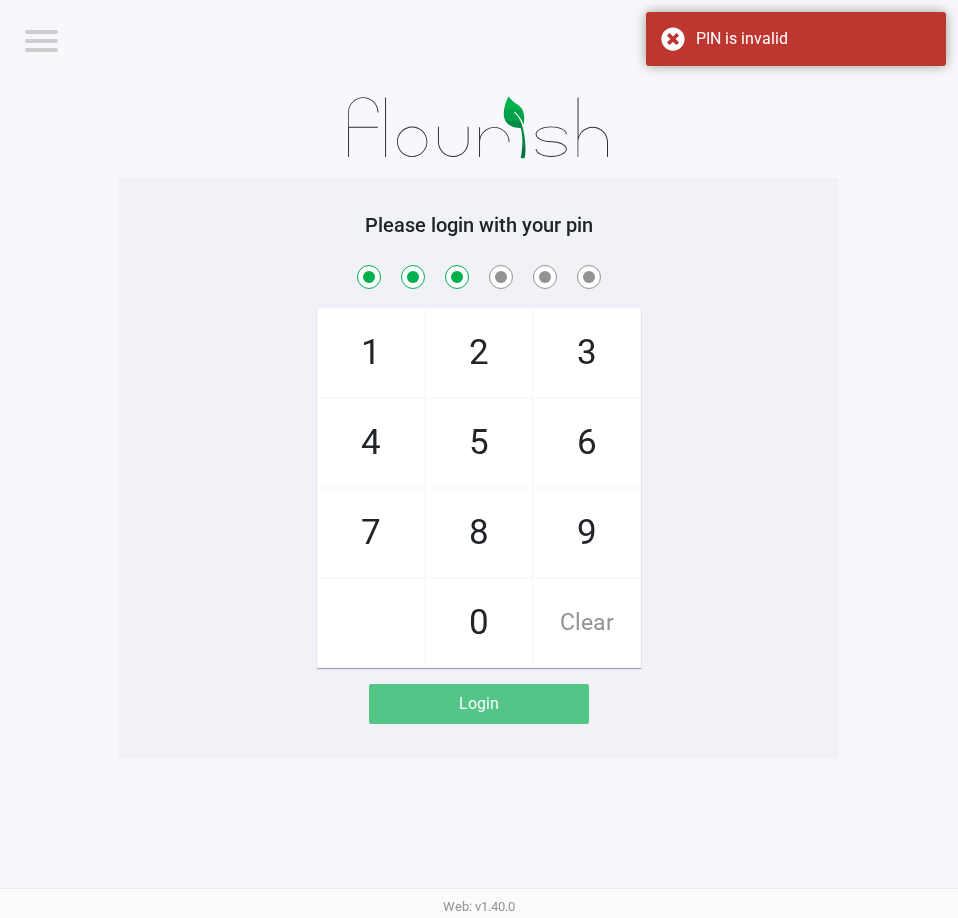checkbox on "true" 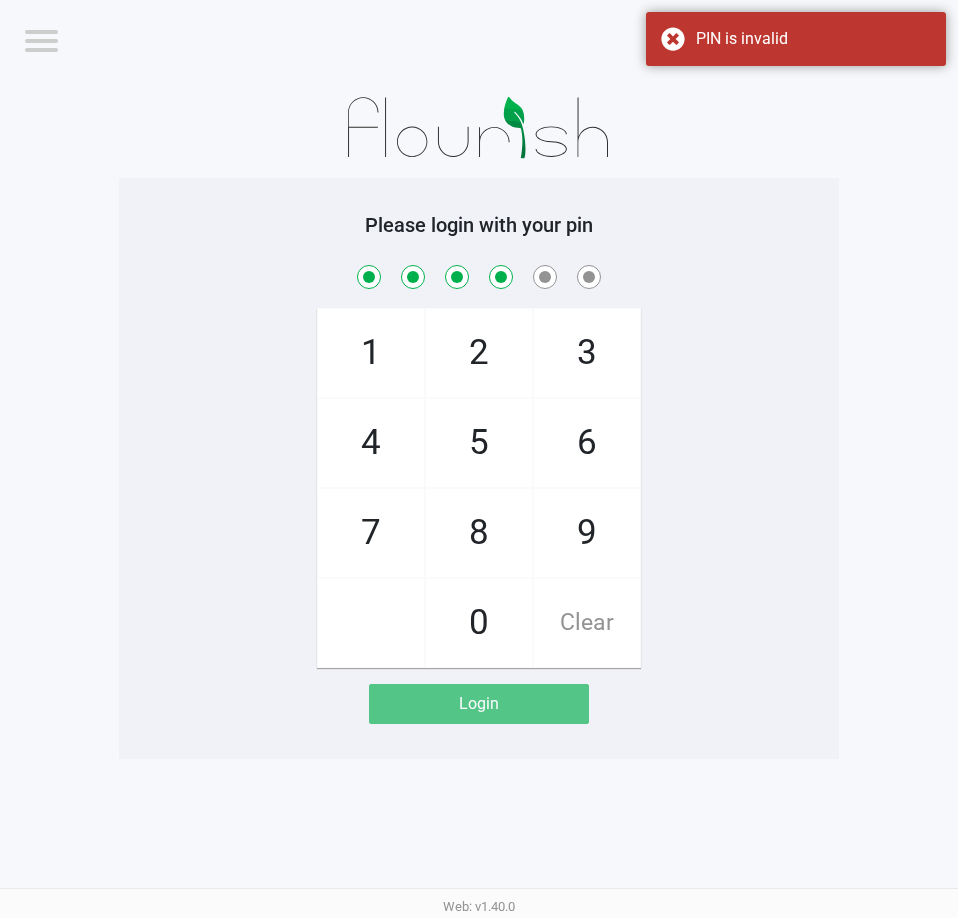 checkbox on "true" 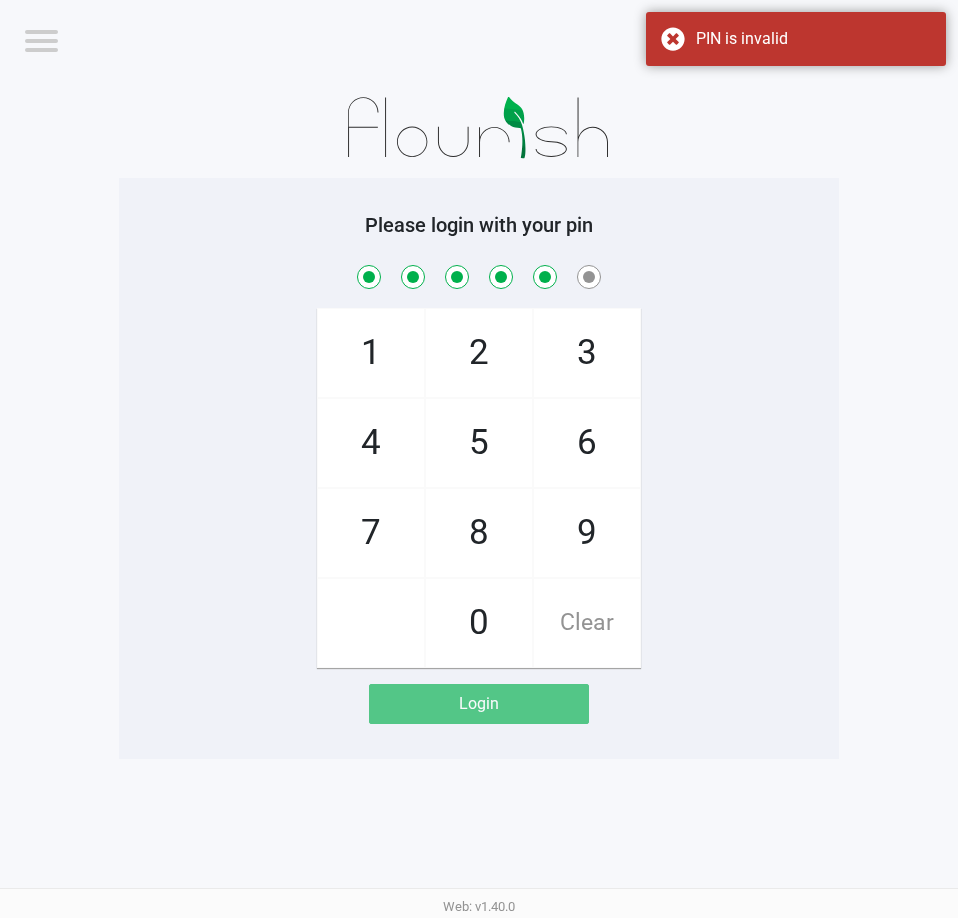 checkbox on "true" 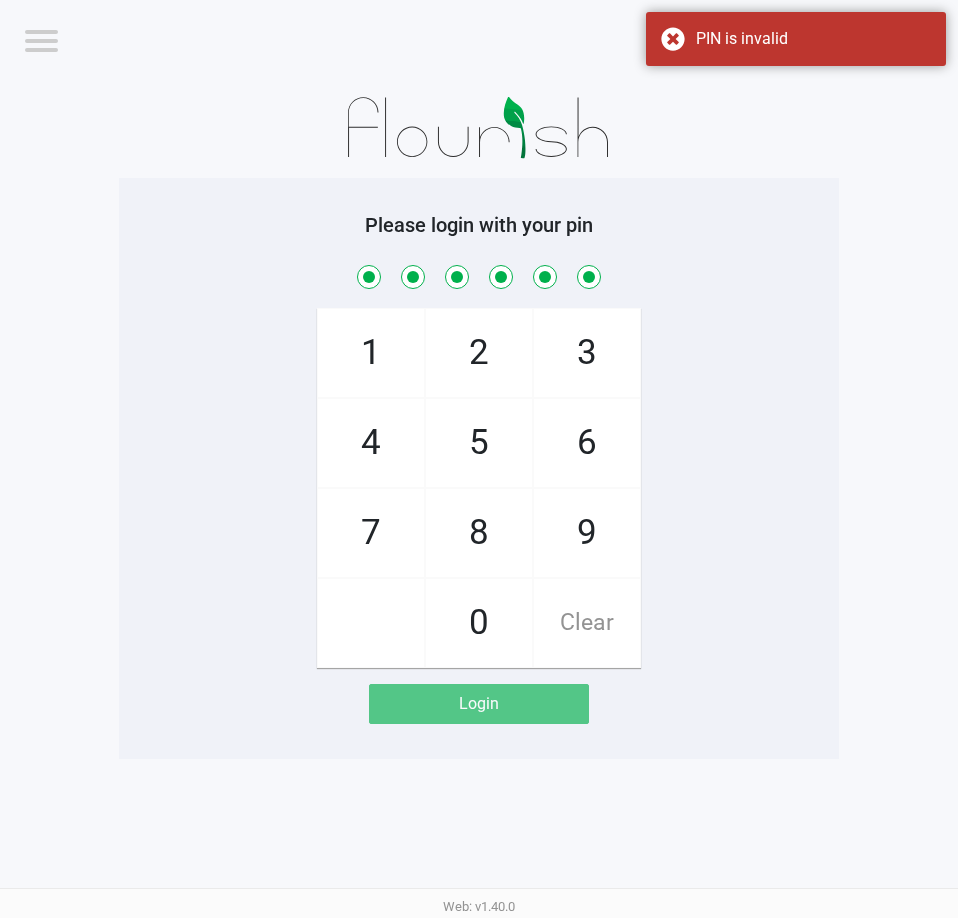 checkbox on "true" 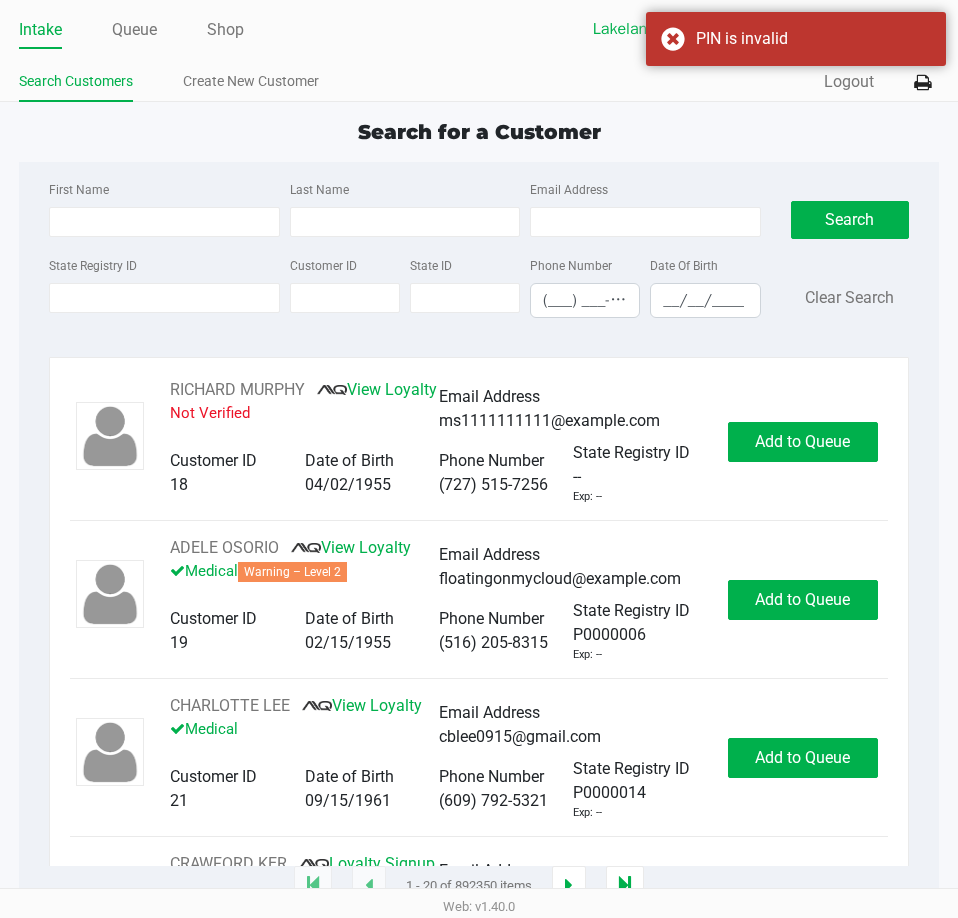 click on "Intake Queue Shop" 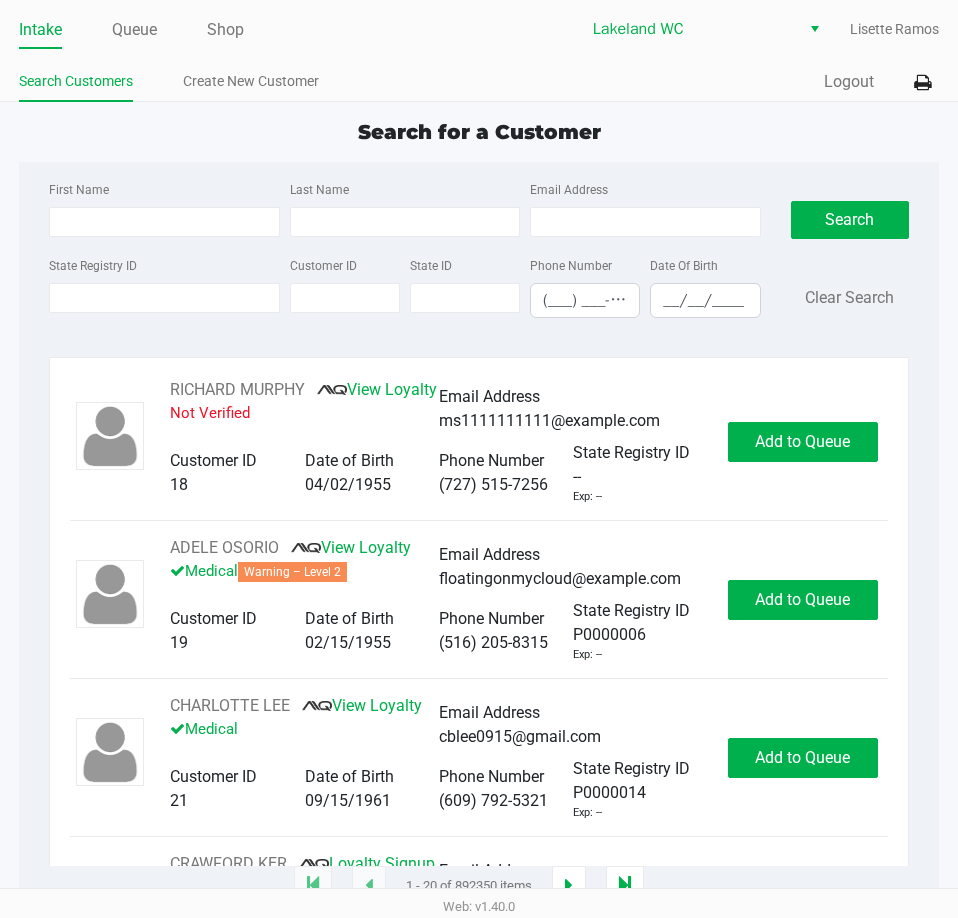 click on "Intake Queue Shop" 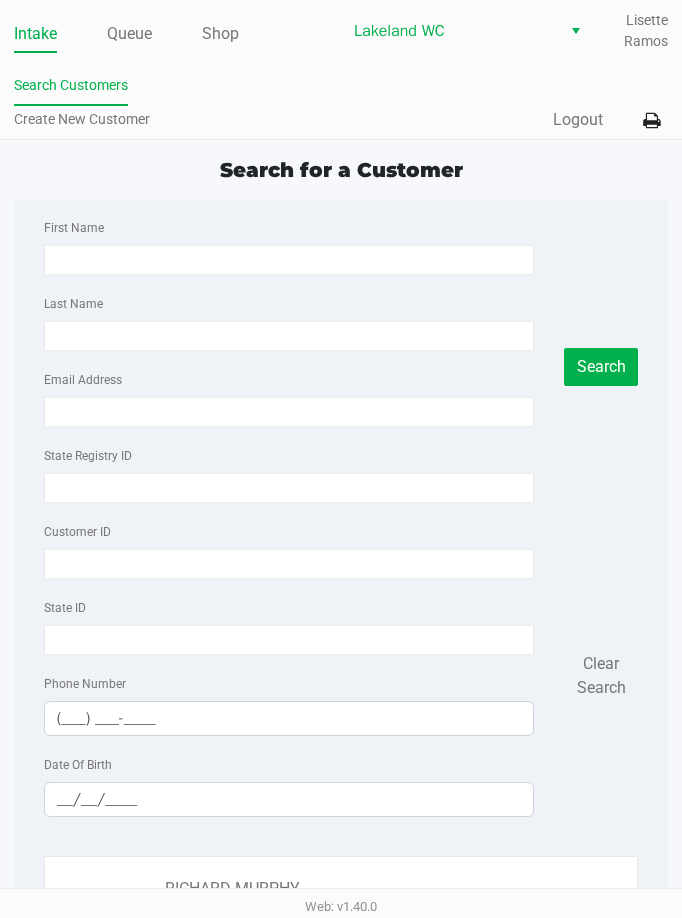 drag, startPoint x: 69, startPoint y: 109, endPoint x: 201, endPoint y: 93, distance: 132.96616 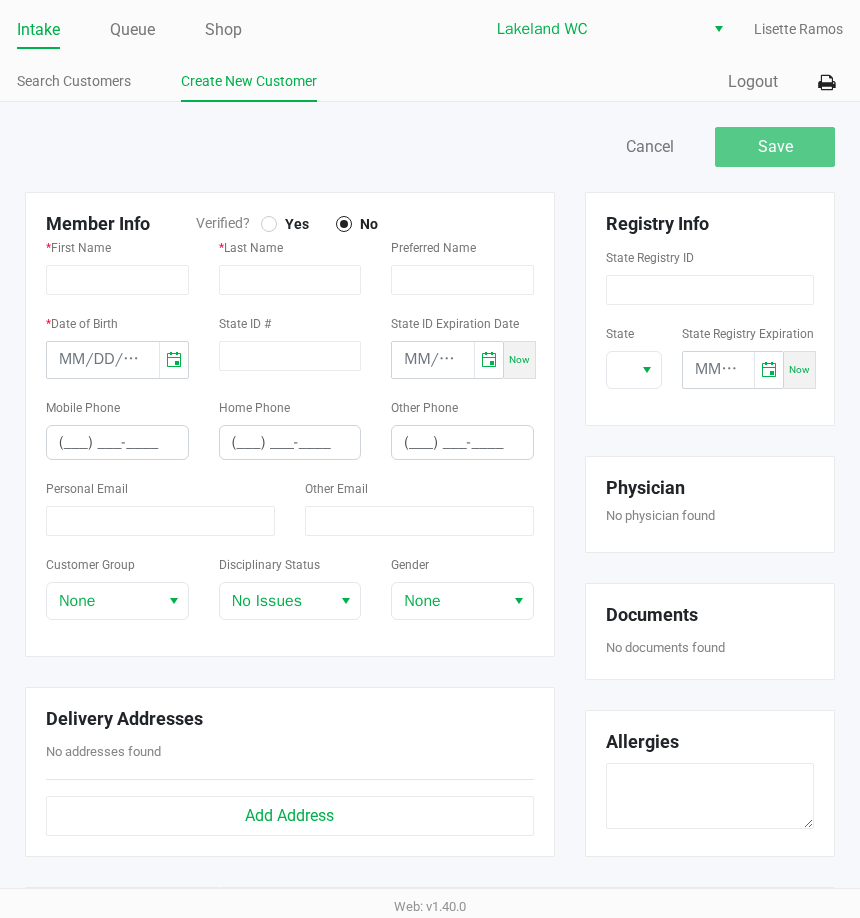 click 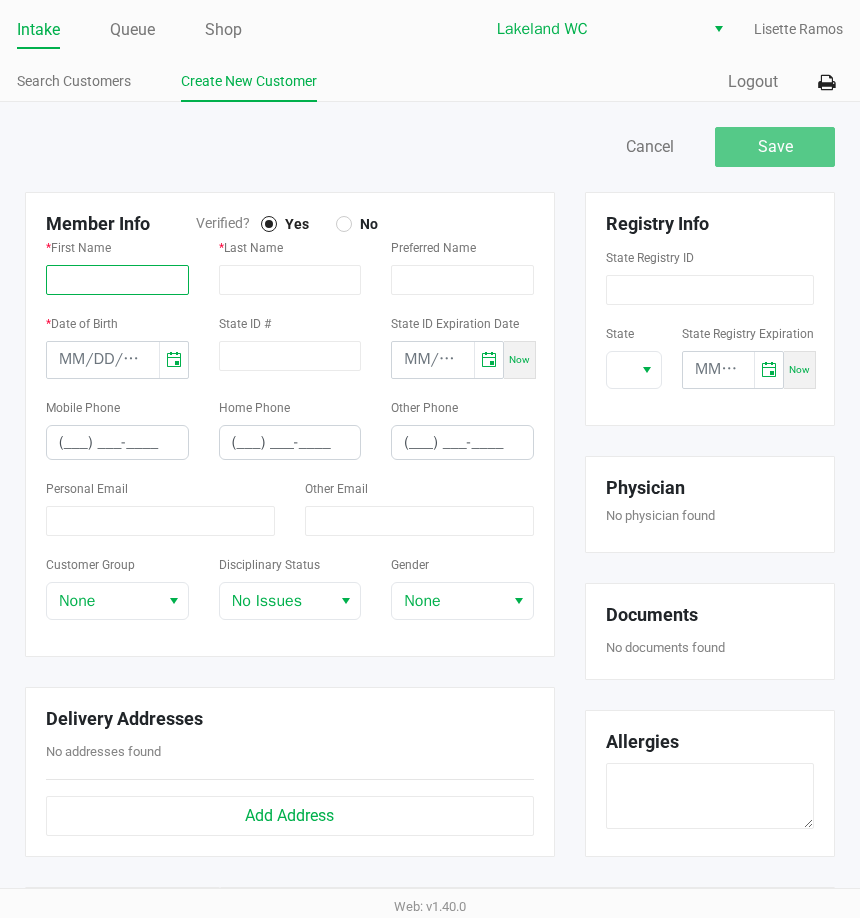 click 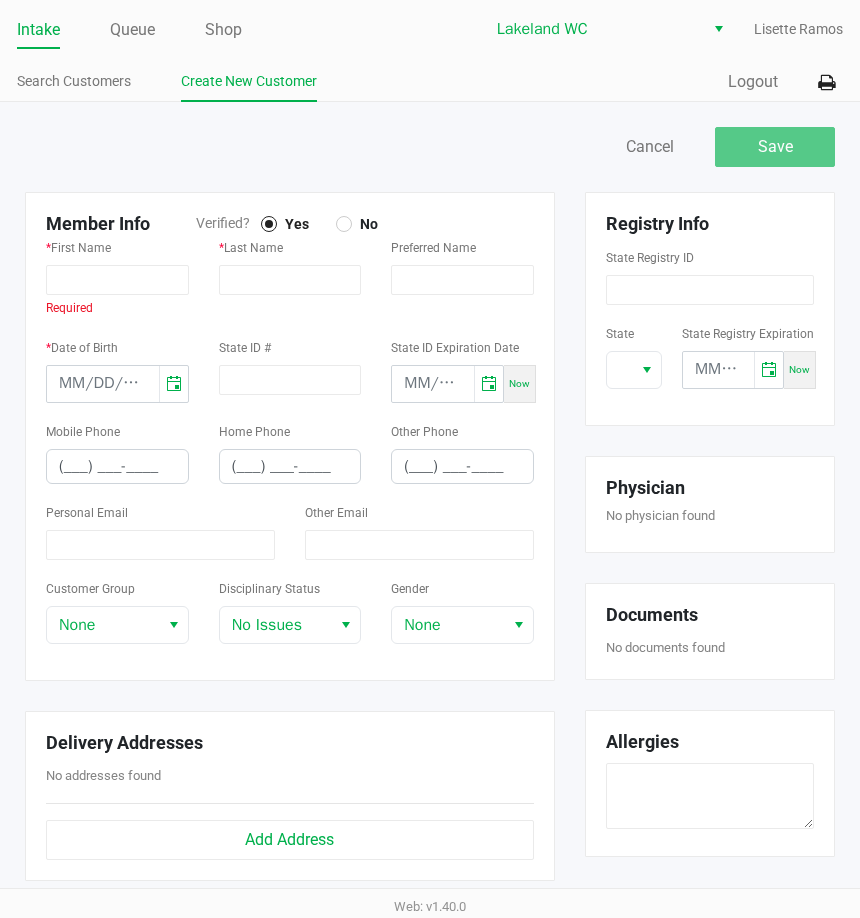 click on "Save   Cancel" 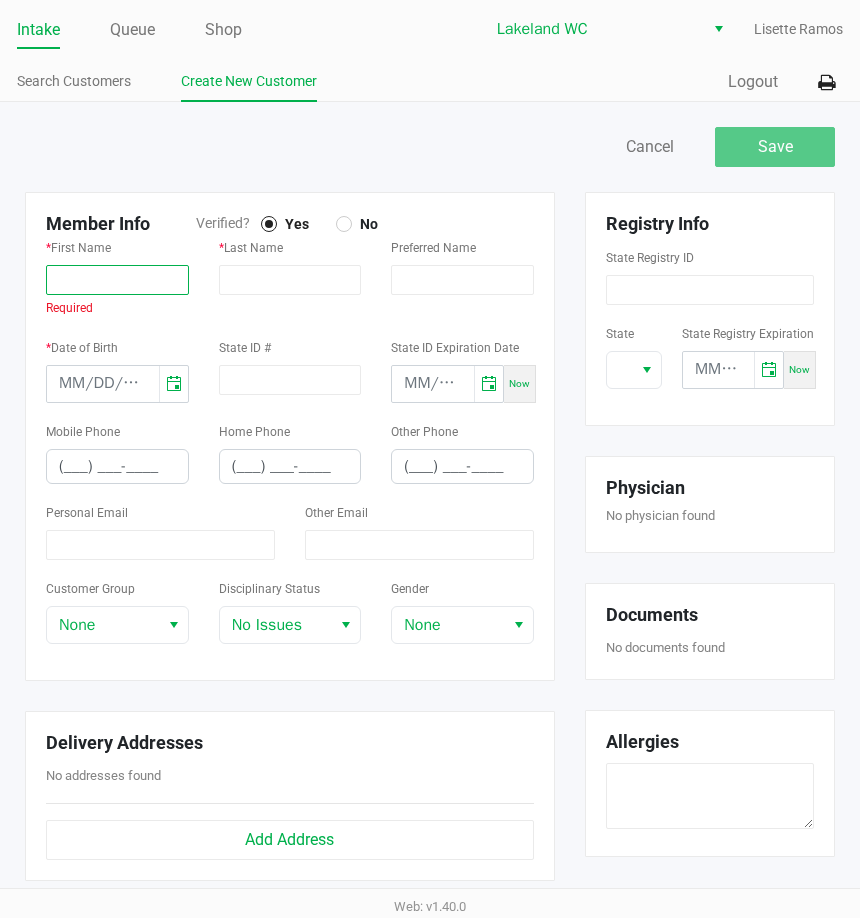 click 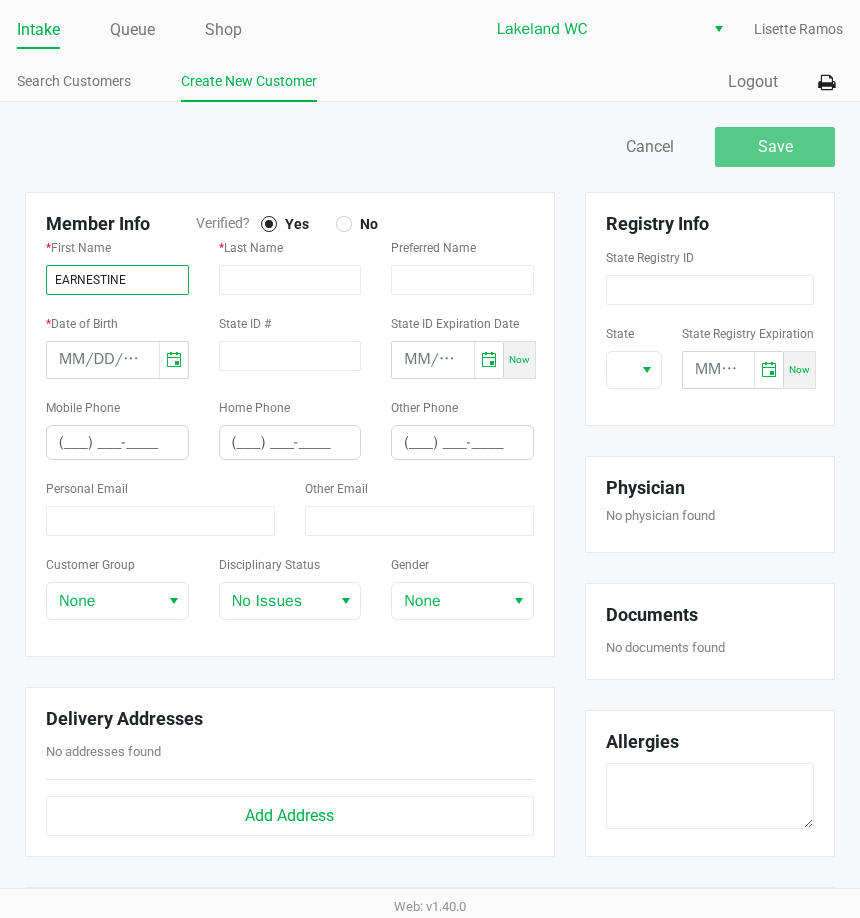 type on "EARNESTINE" 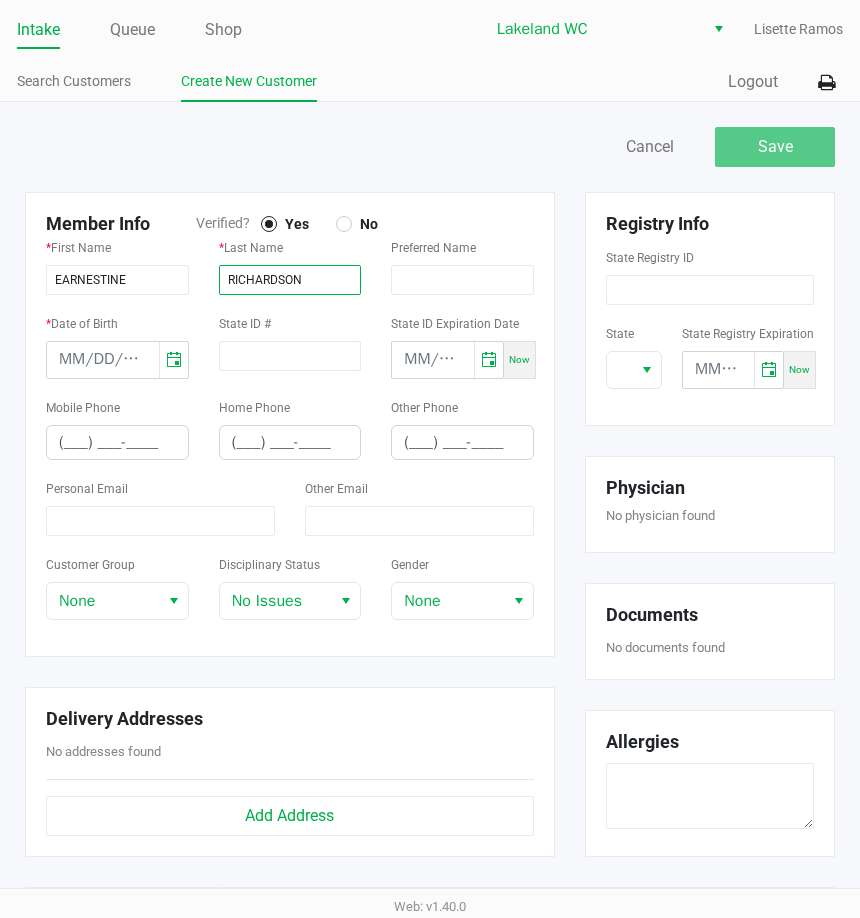 type on "RICHARDSON" 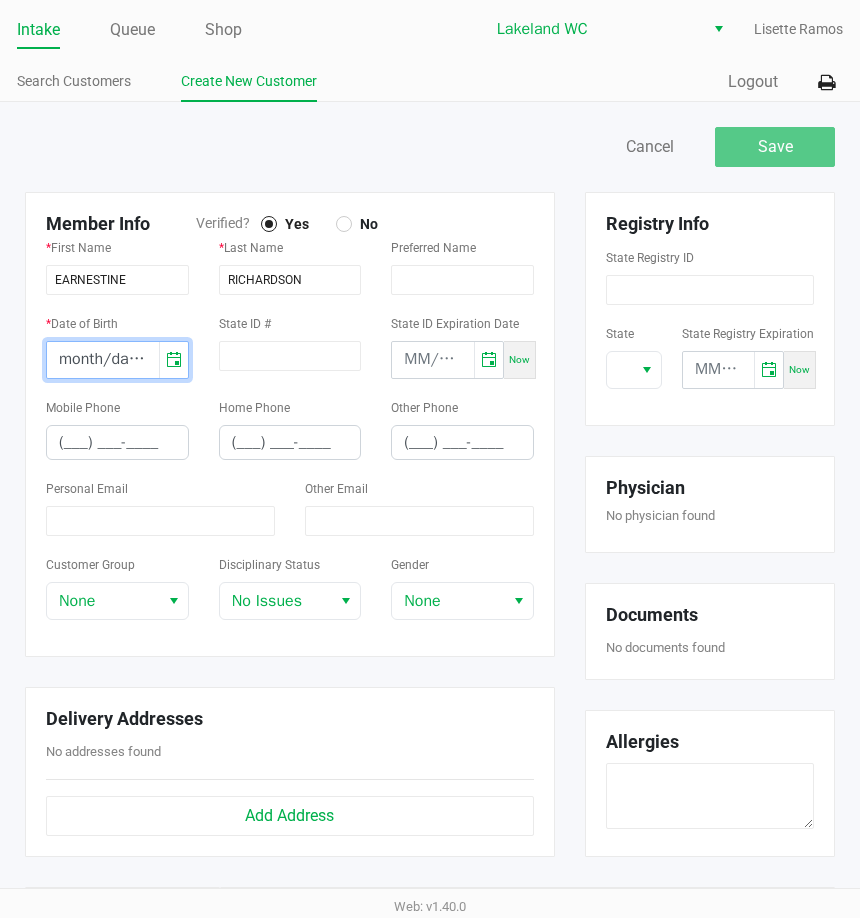 click on "month/day/year" at bounding box center (103, 360) 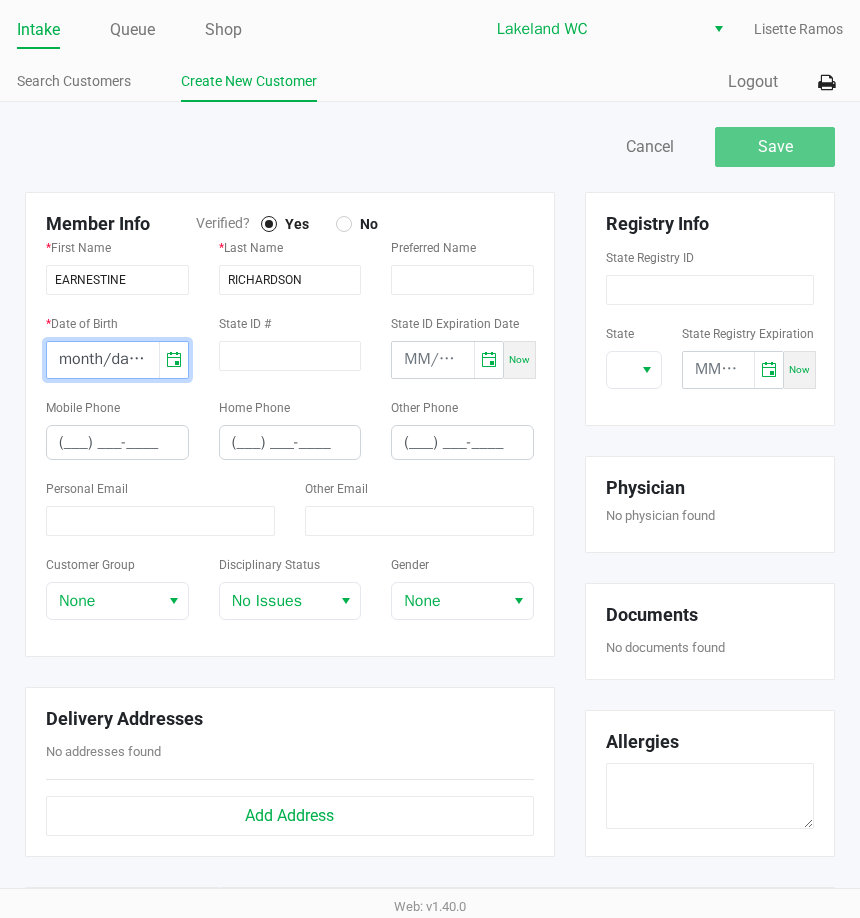 click on "month/day/year" at bounding box center [103, 360] 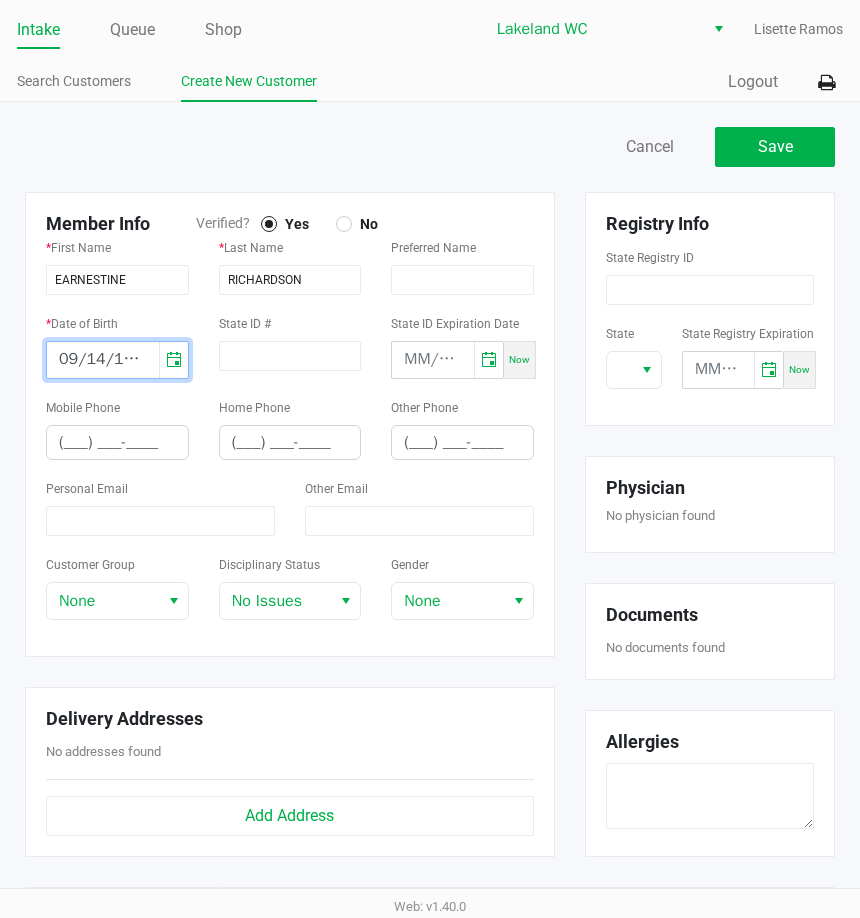 type on "09/14/1980" 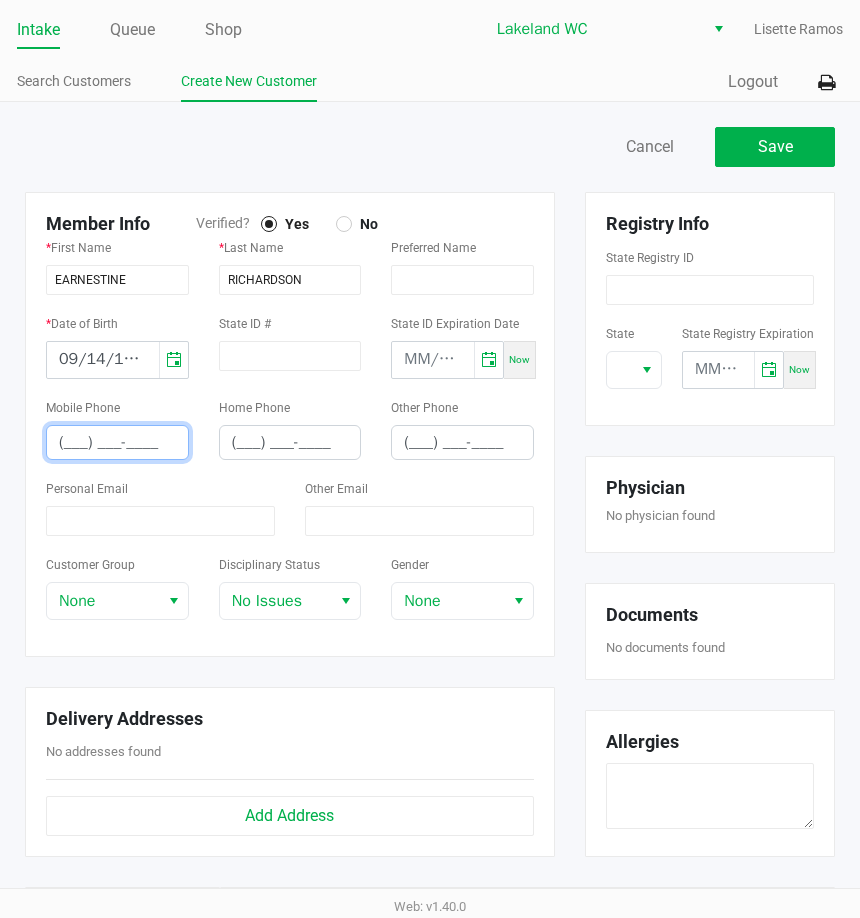 drag, startPoint x: 71, startPoint y: 445, endPoint x: 160, endPoint y: 414, distance: 94.24436 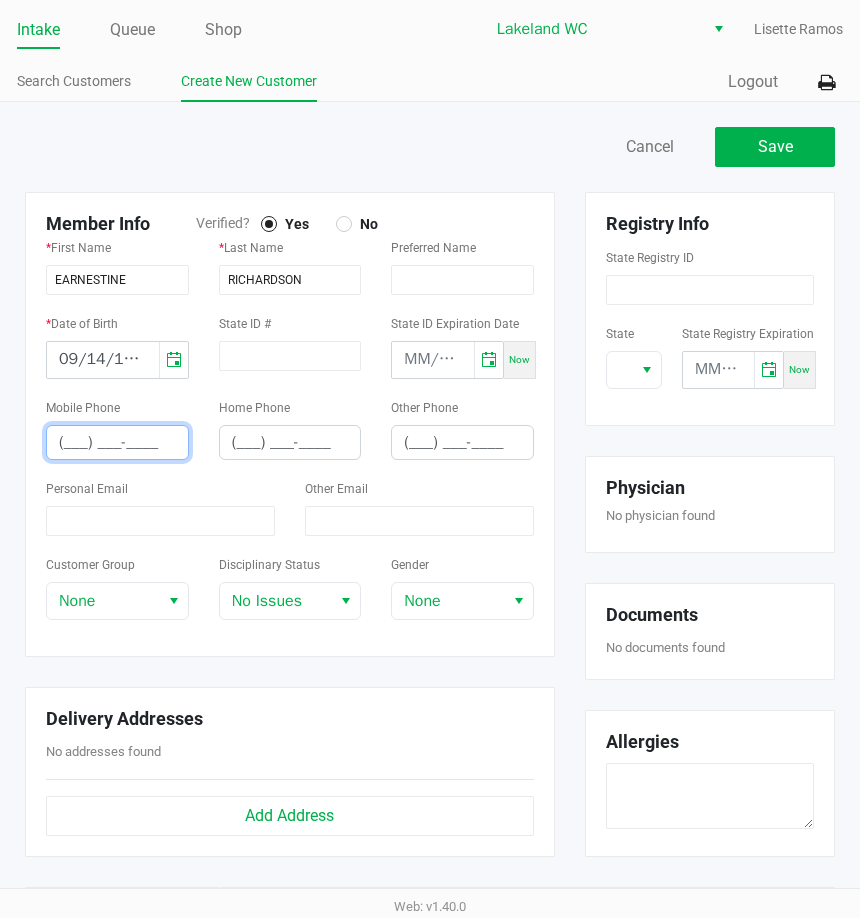 click on "(___) ___-____" at bounding box center (117, 442) 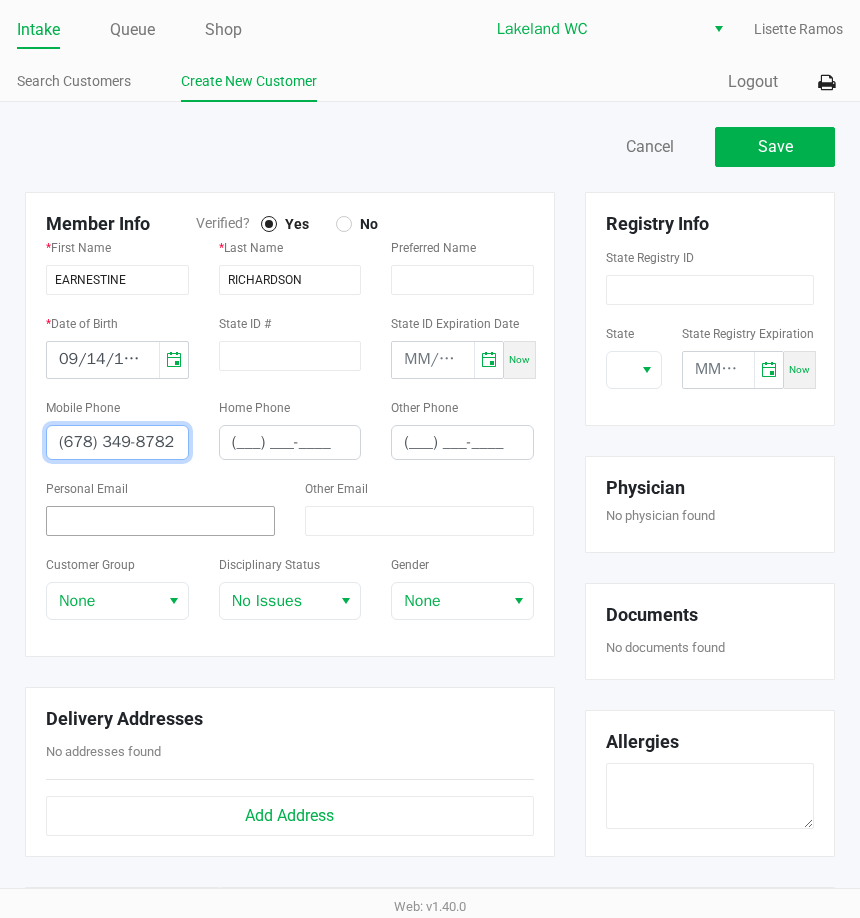 type on "(678) 349-8782" 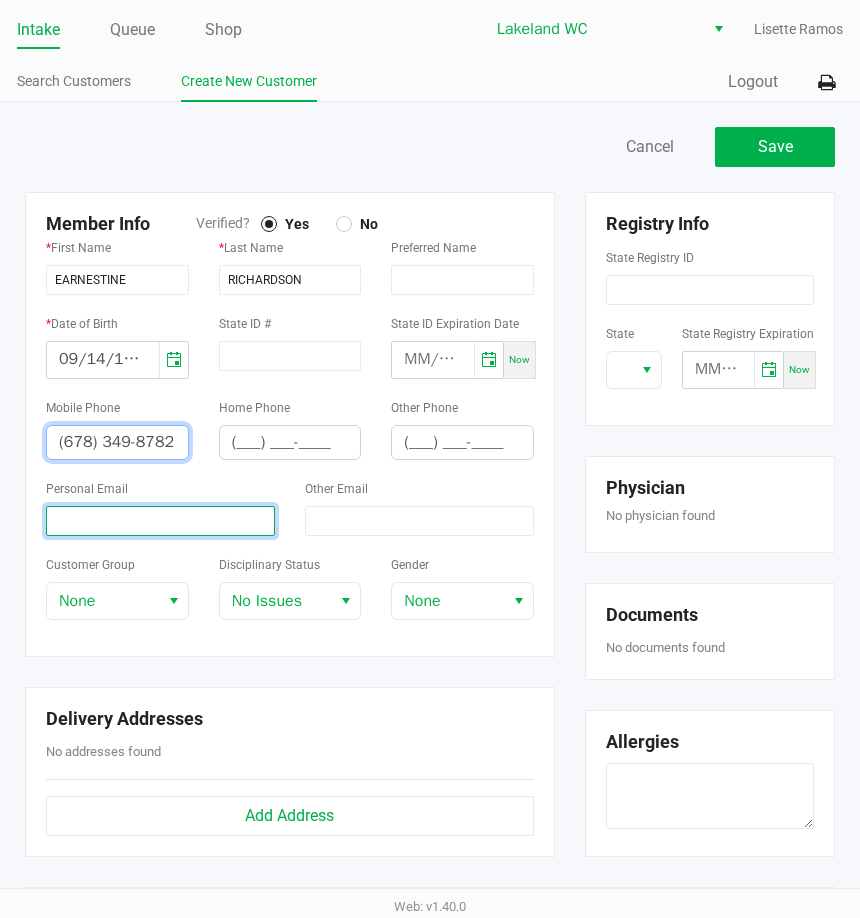 click 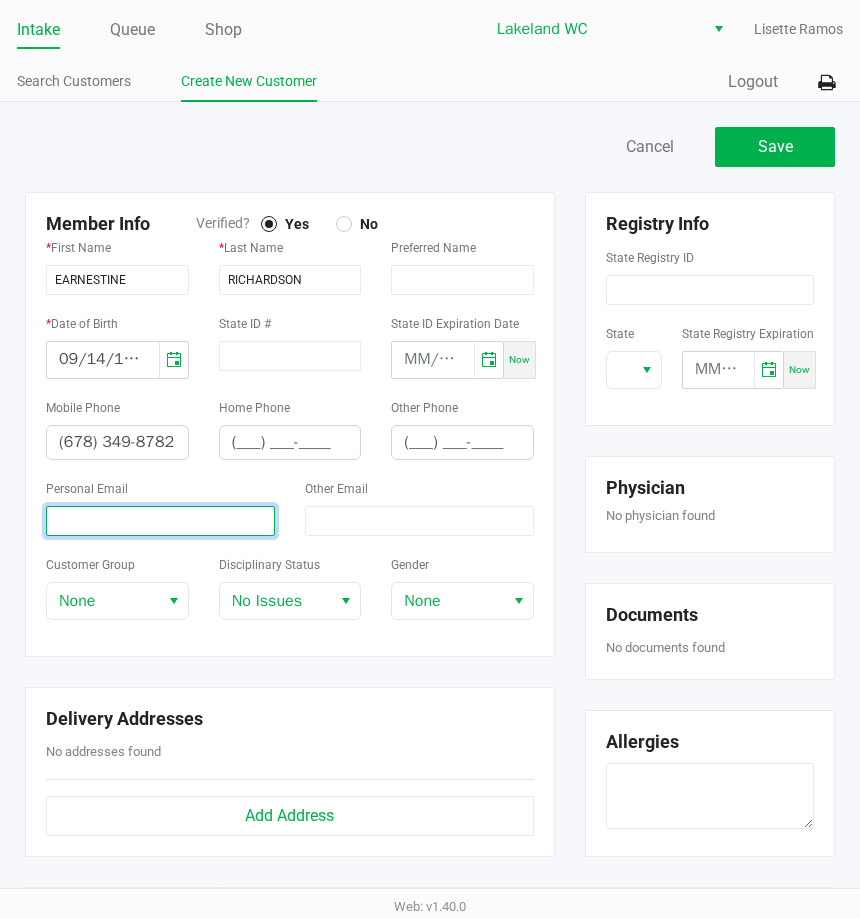 click 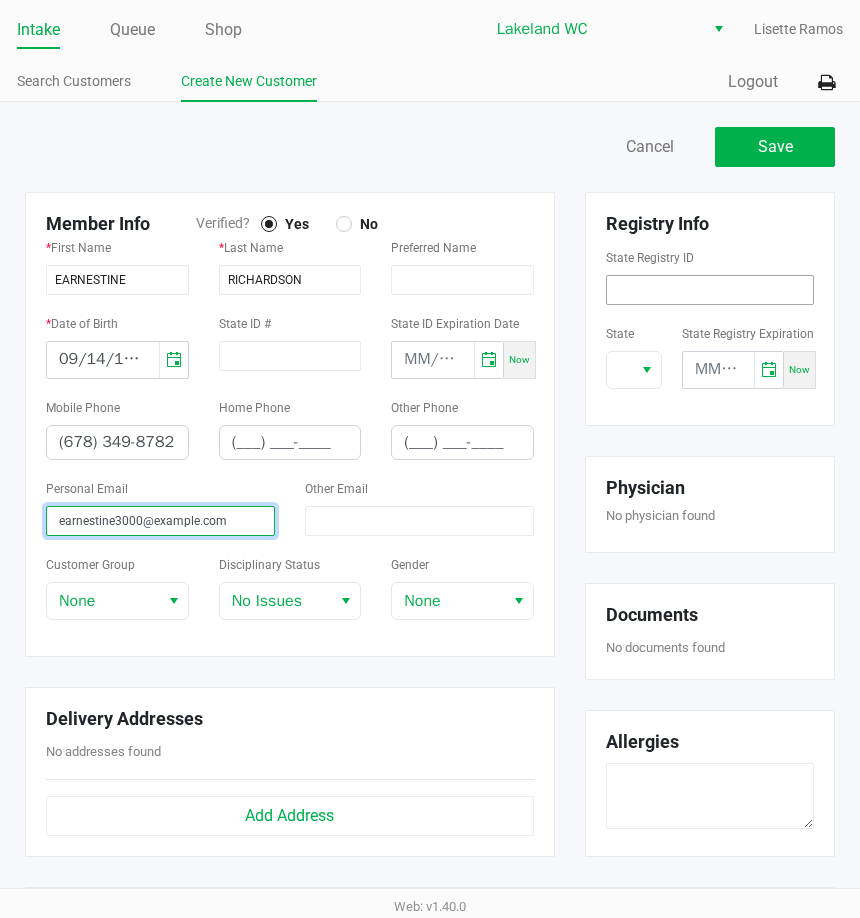 type on "earnestine3000@example.com" 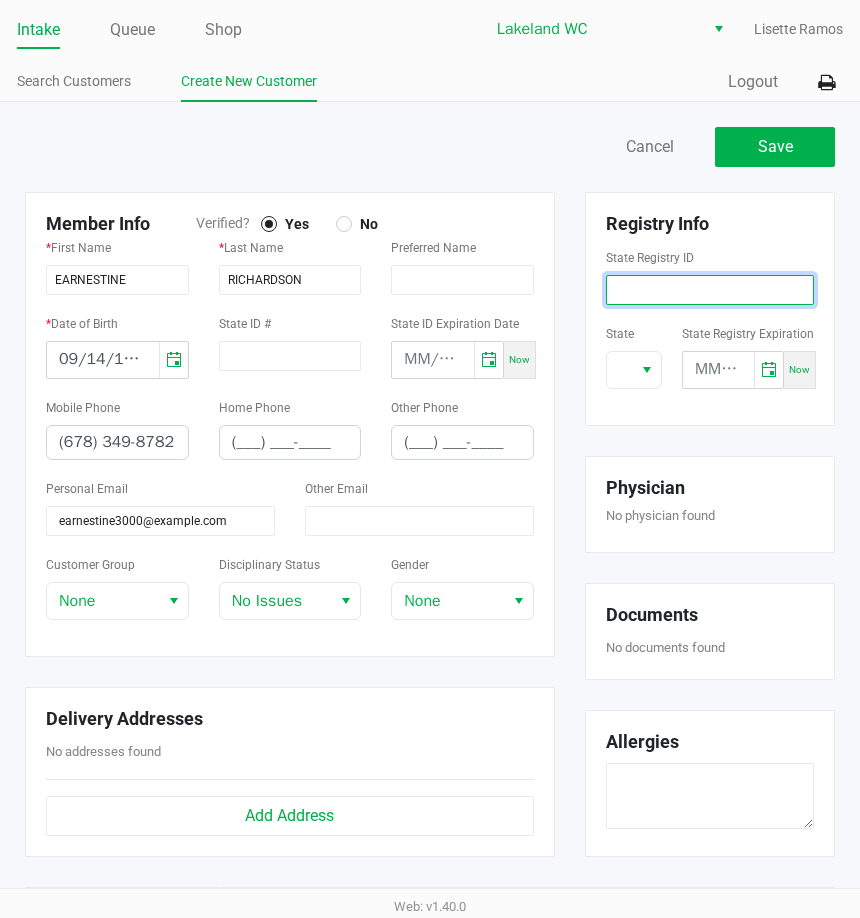 click 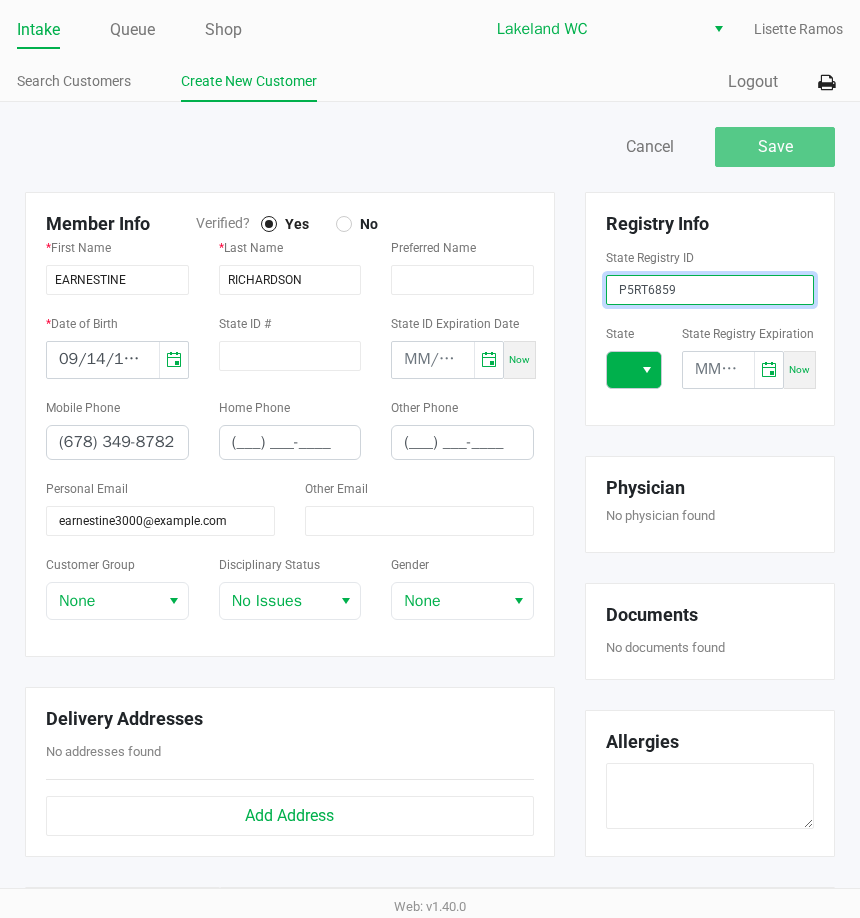click at bounding box center (647, 370) 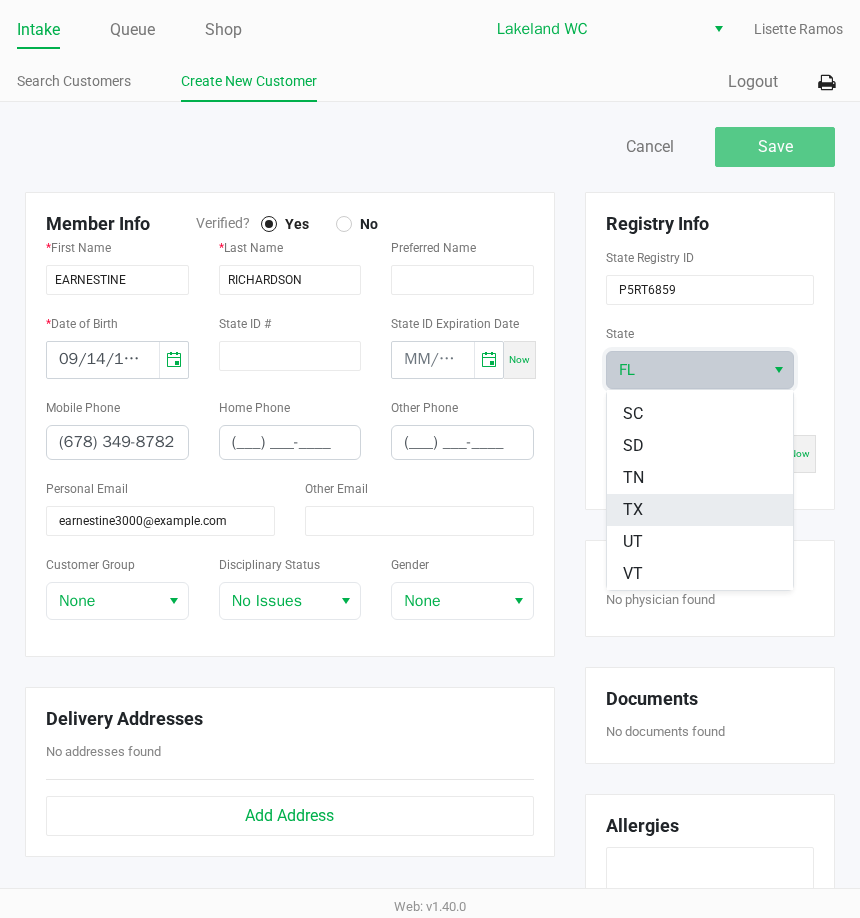 scroll, scrollTop: 320, scrollLeft: 0, axis: vertical 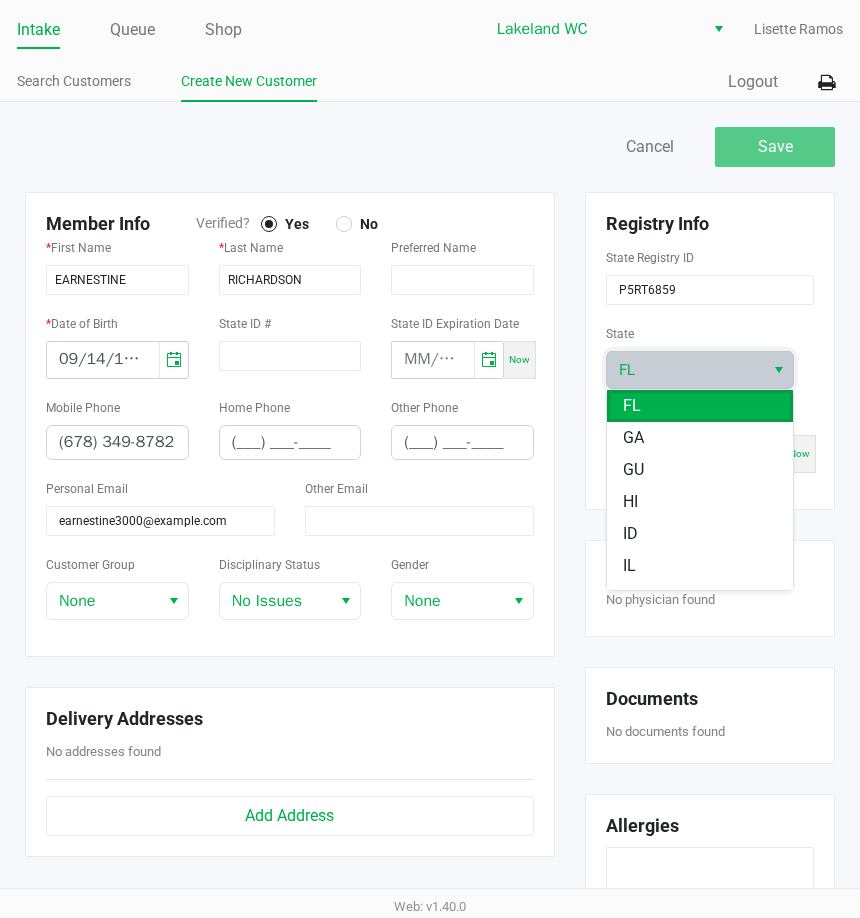click on "FL" at bounding box center (700, 406) 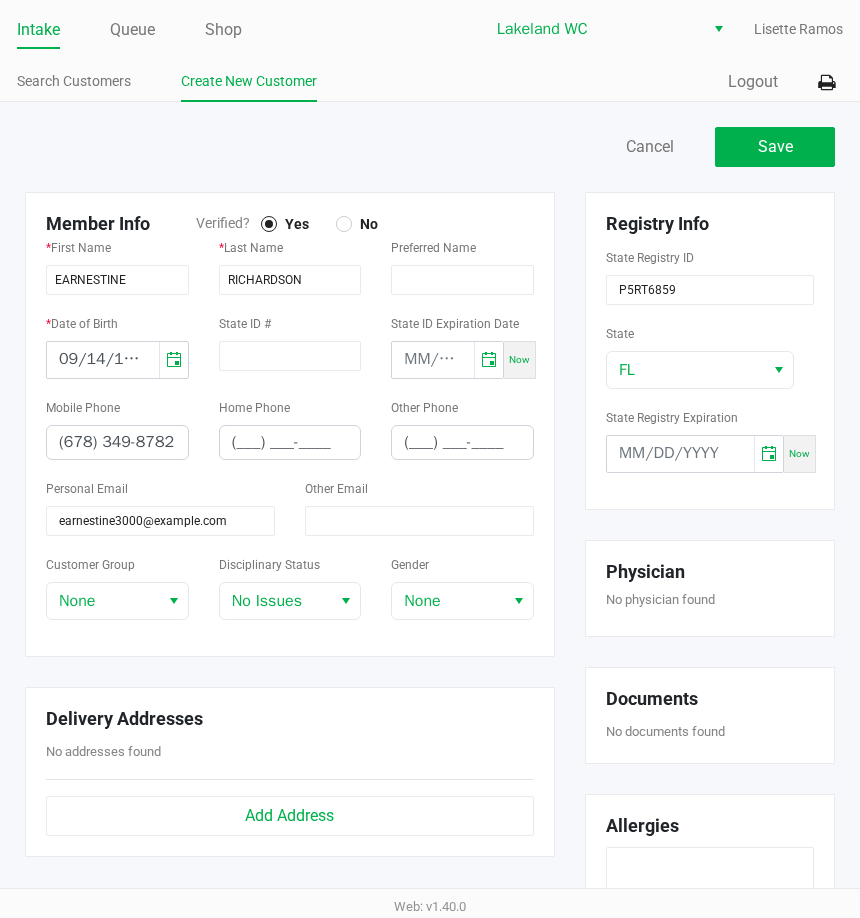 click on "Save   Cancel   Member Info   Verified?  Yes No *  First Name  EARNESTINE *  Last Name  RICHARDSON  Preferred Name  *  Date of Birth  09/14/1980  State ID #   State ID Expiration Date  Now  Mobile Phone  (678) 349-8782  Home Phone  (___) ___-____  Other Phone  (___) ___-____  Personal Email  earnestine3000@example.com  Other Email   Customer Group  None  Disciplinary Status  No Issues  Gender  None  Delivery Addresses   No addresses found   Add Address   Registry Info   State Registry ID  P5RT6859  State  FL  State Registry Expiration  Now  Physician   No physician found   Documents   No documents found   Allergies                      Notes   Add Note   Add/Select note from left panel" 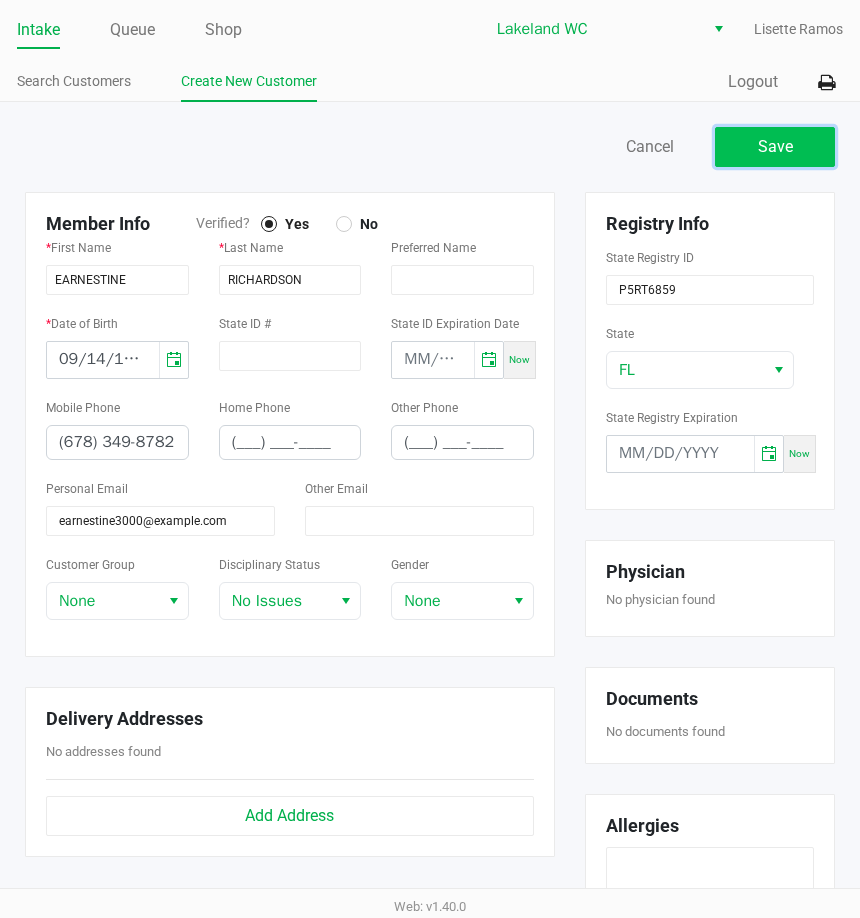 click on "Save" 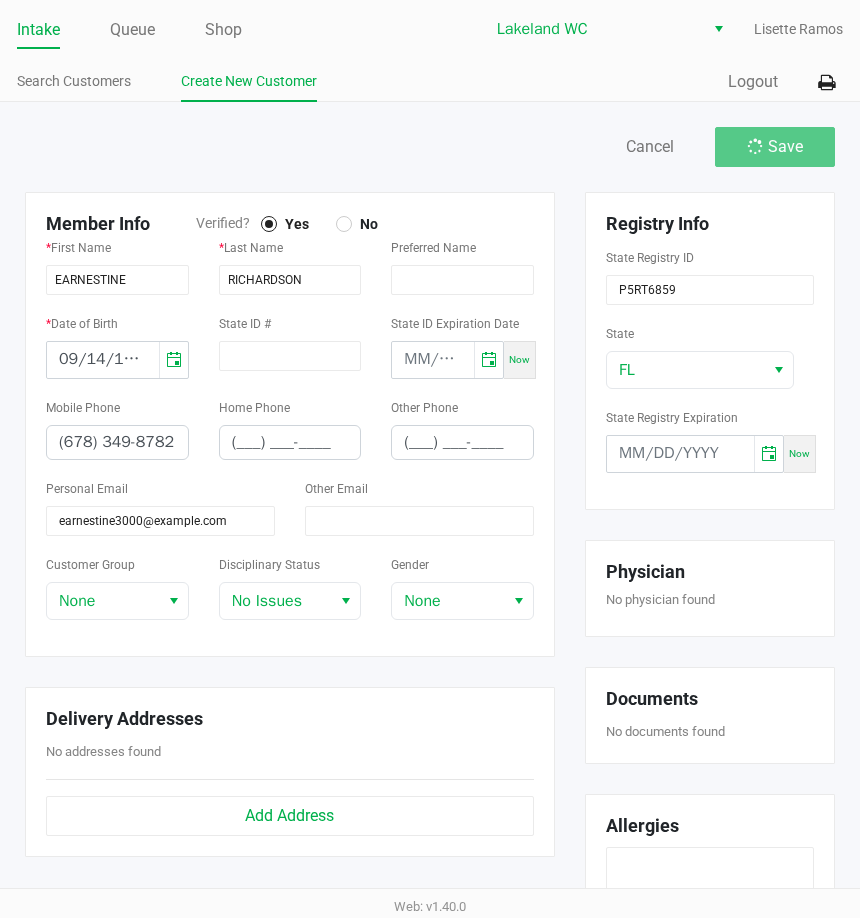 click 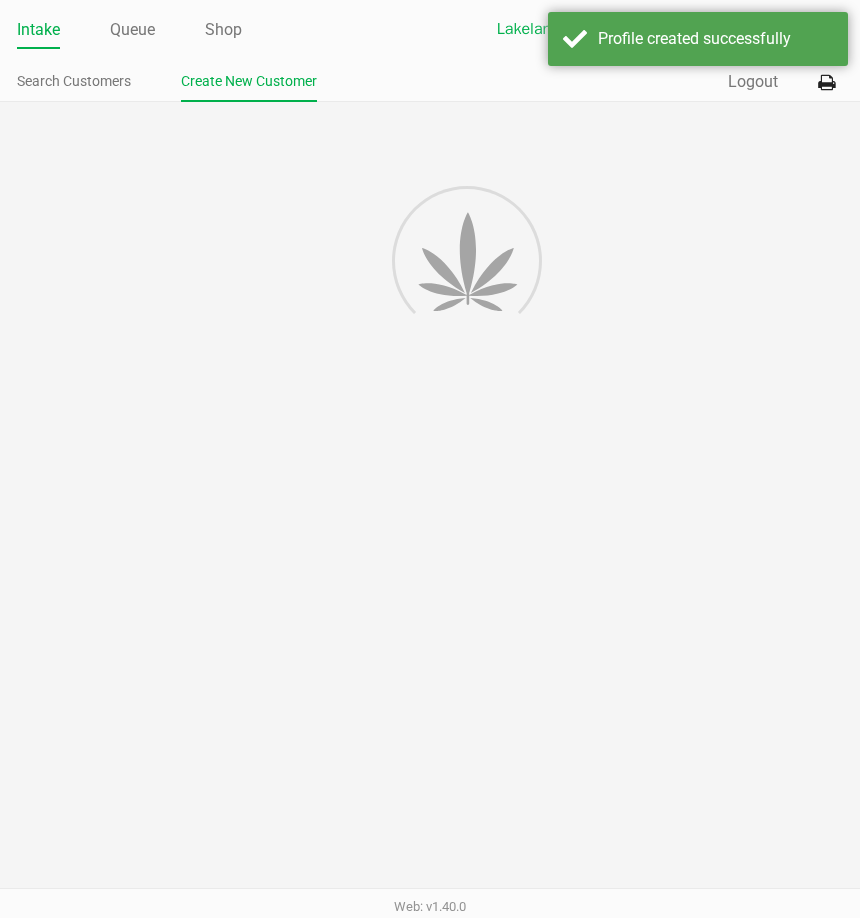 type on "---" 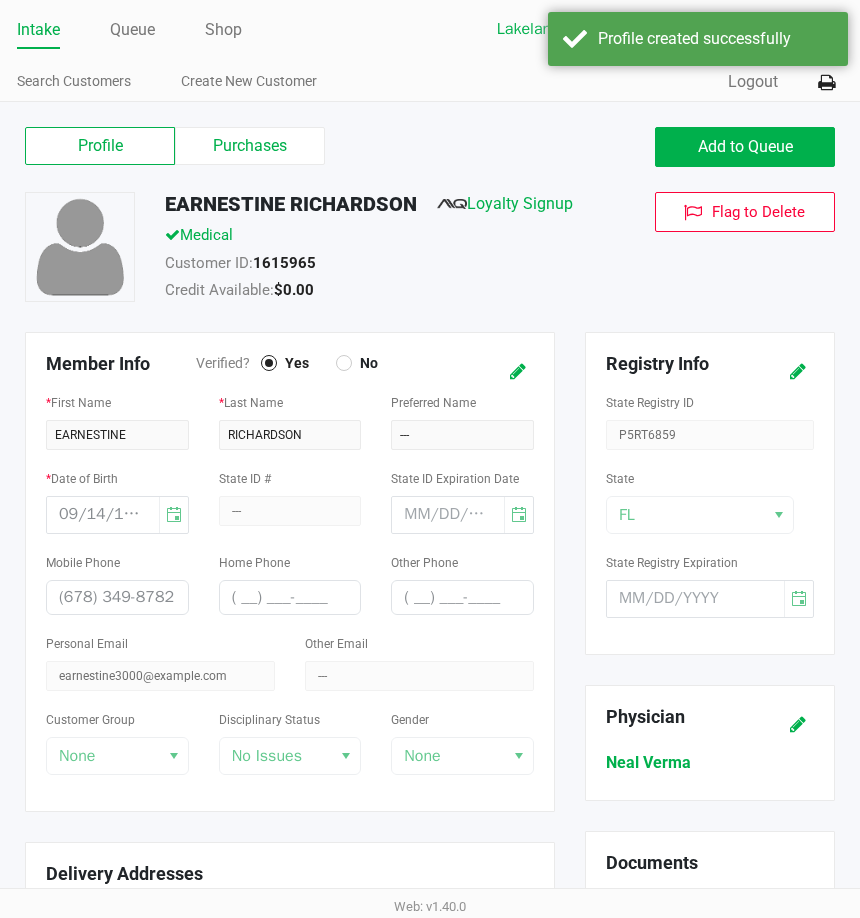 click on "Customer ID:   1615965" 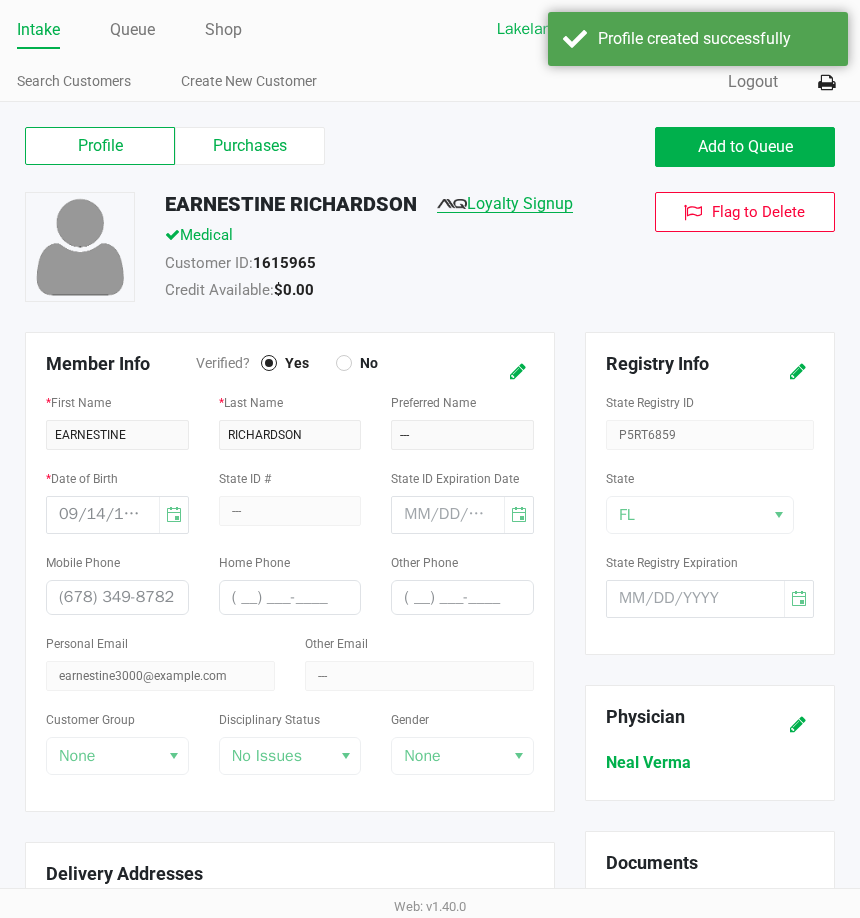 click on "Loyalty Signup" 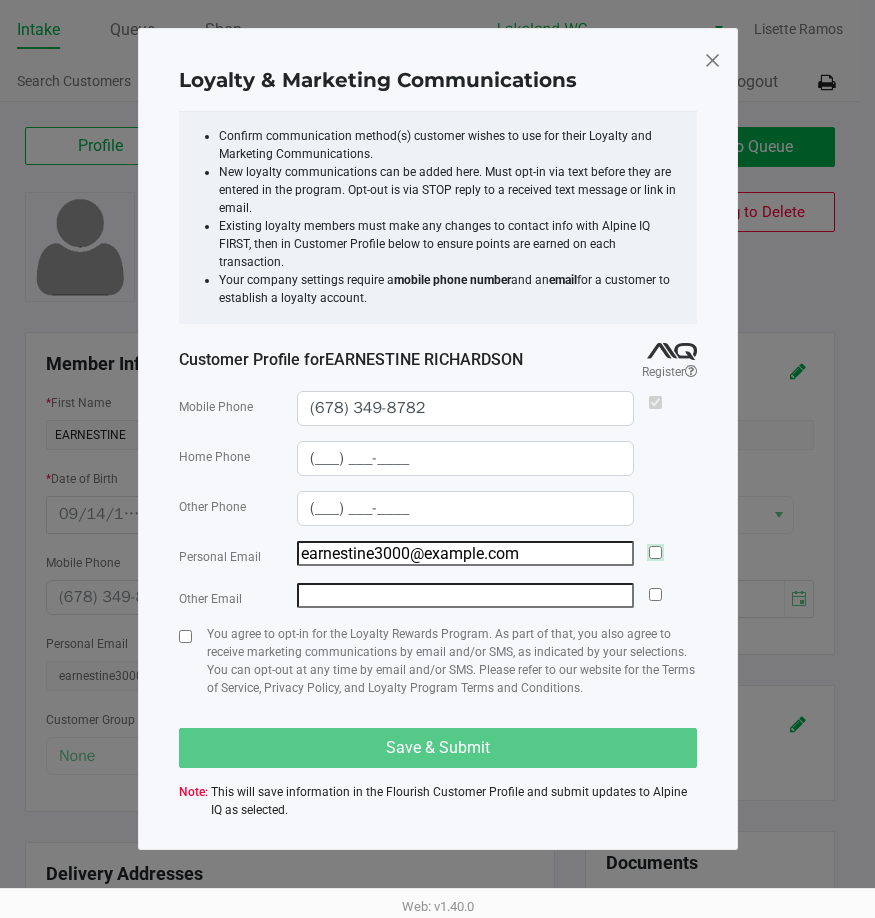 click 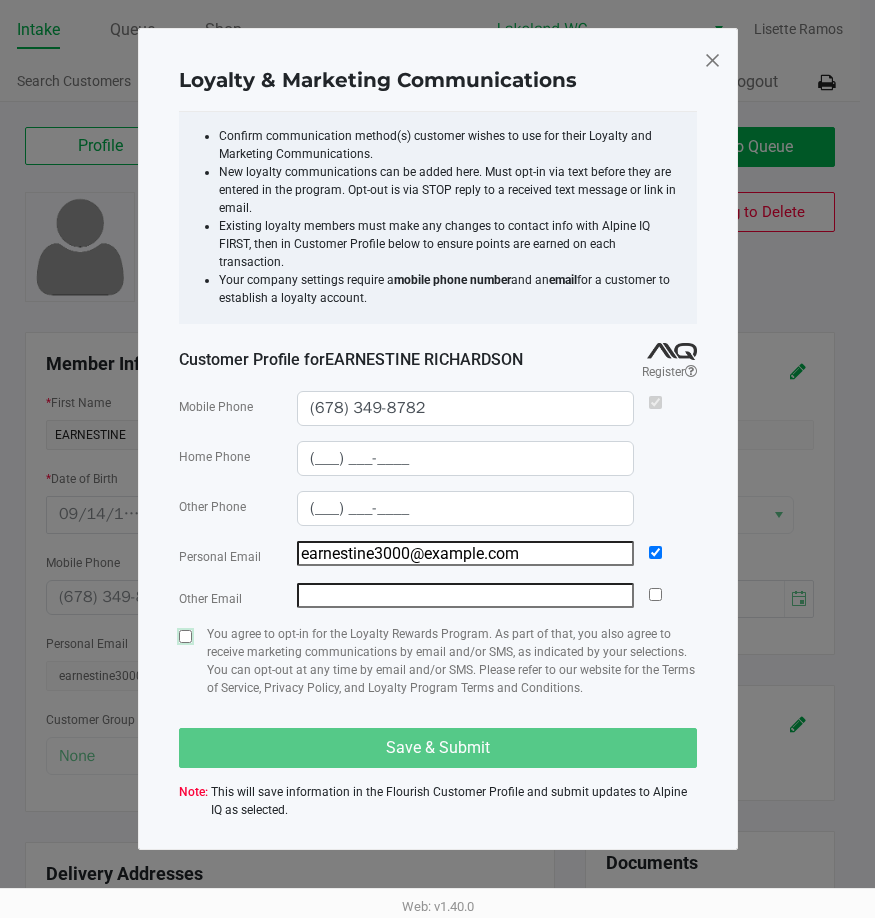 click 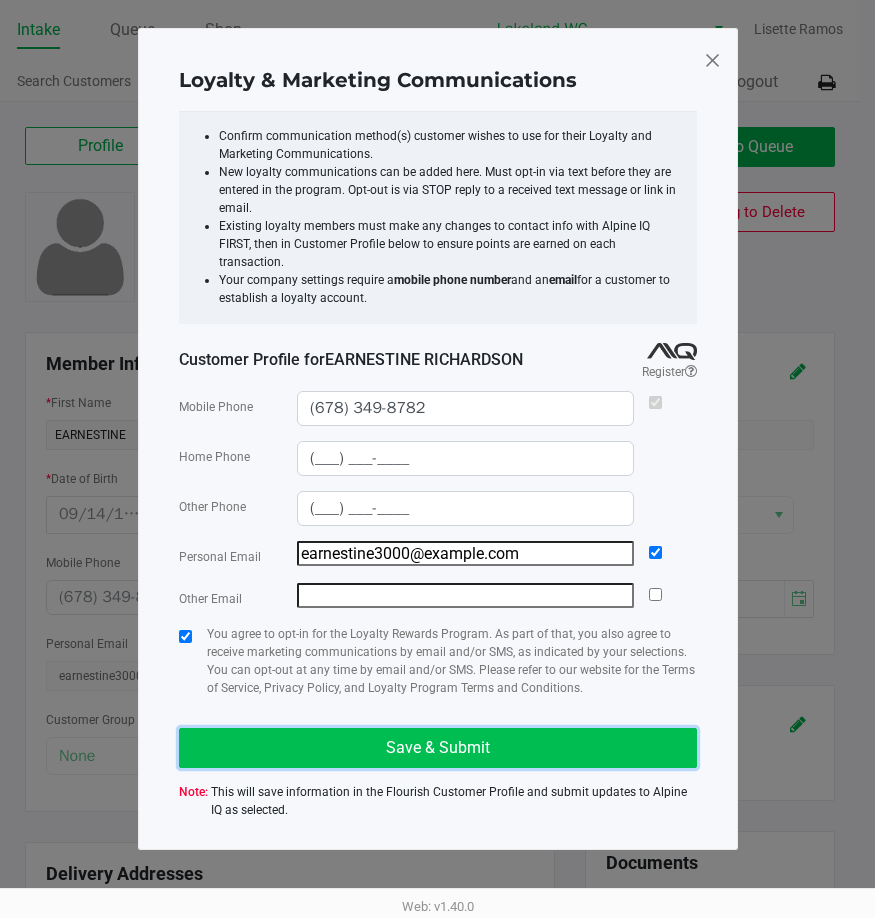 click on "Save & Submit" 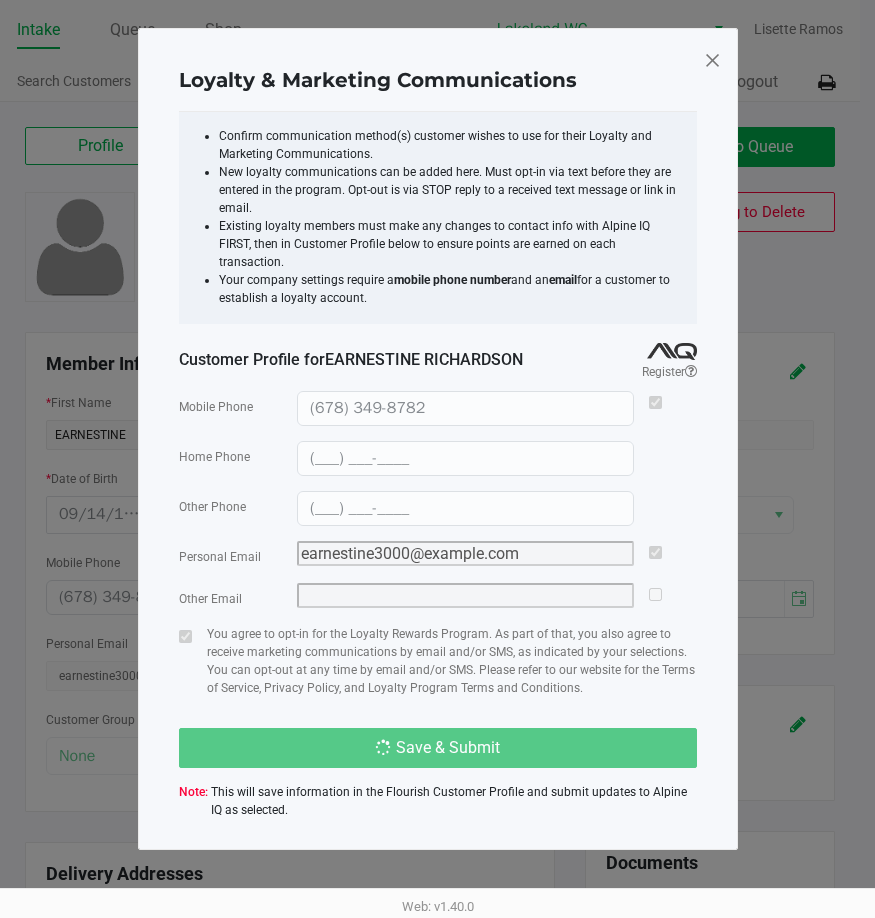 type on "(___) ___-____" 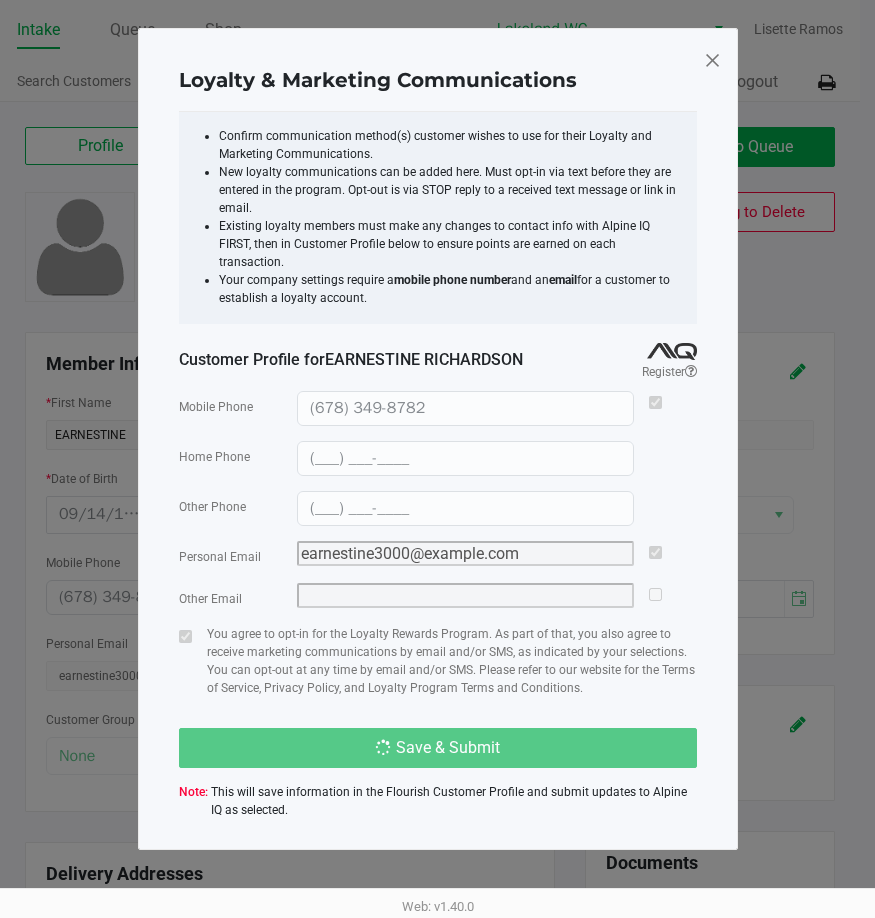 type on "(___) ___-____" 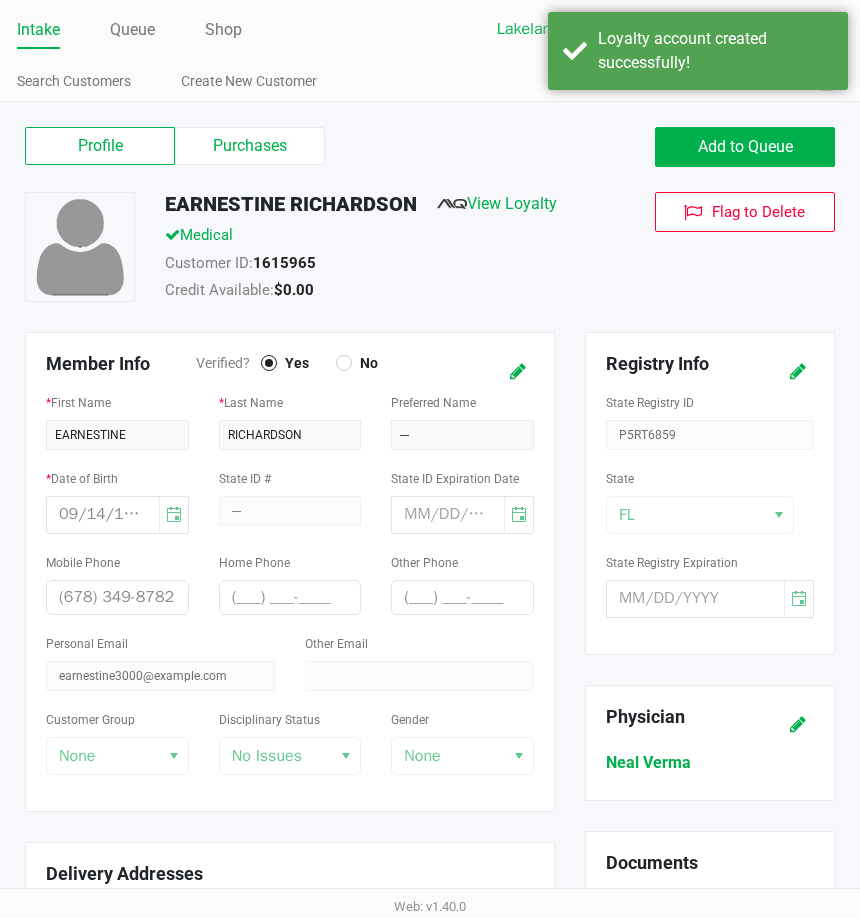 click on "Credit Available:   $0.00" 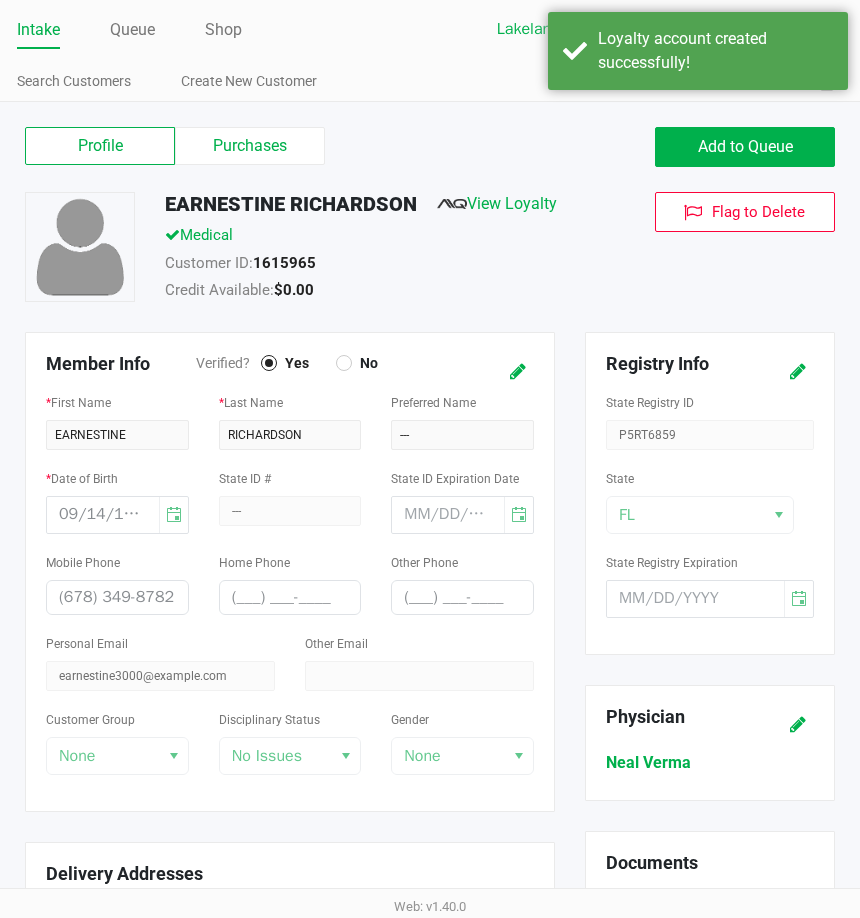 click on "EARNESTINE RICHARDSON   View Loyalty" 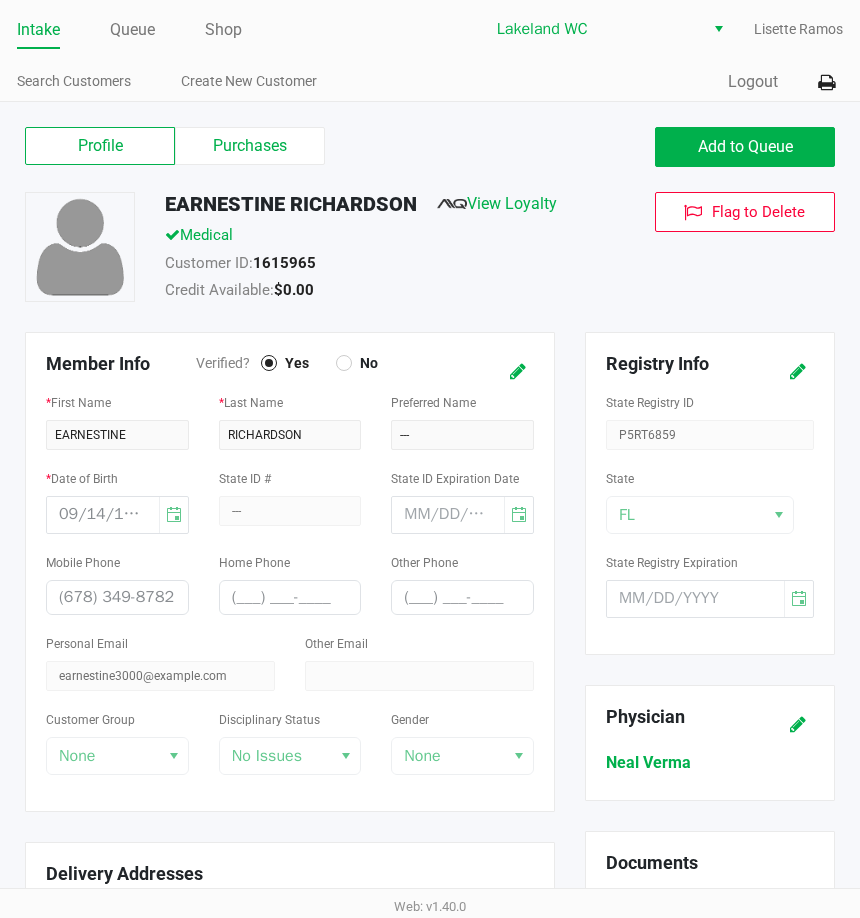 click on "Profile   Purchases   Add to Queue   EARNESTINE RICHARDSON   View Loyalty   Medical   Customer ID:   1615965   Credit Available:   $0.00   Flag to Delete   Member Info   Verified?  Yes No *  First Name  EARNESTINE *  Last Name  RICHARDSON  Preferred Name  --- *  Date of Birth  09/14/1980  State ID #  ---  State ID Expiration Date   Mobile Phone  (678) 349-8782  Home Phone  (___) ___-____  Other Phone  (___) ___-____  Personal Email  earnestine3000@example.com  Other Email   Customer Group  None  Disciplinary Status  No Issues  Gender  None  Delivery Addresses   No addresses found   Add Address   Registry Info   State Registry ID  P5RT6859  State  FL  State Registry Expiration   Physician   Neal Verma   Documents   No documents found   Add Document   Allergies                      Notes   Add Note   Add/Select note from left panel" 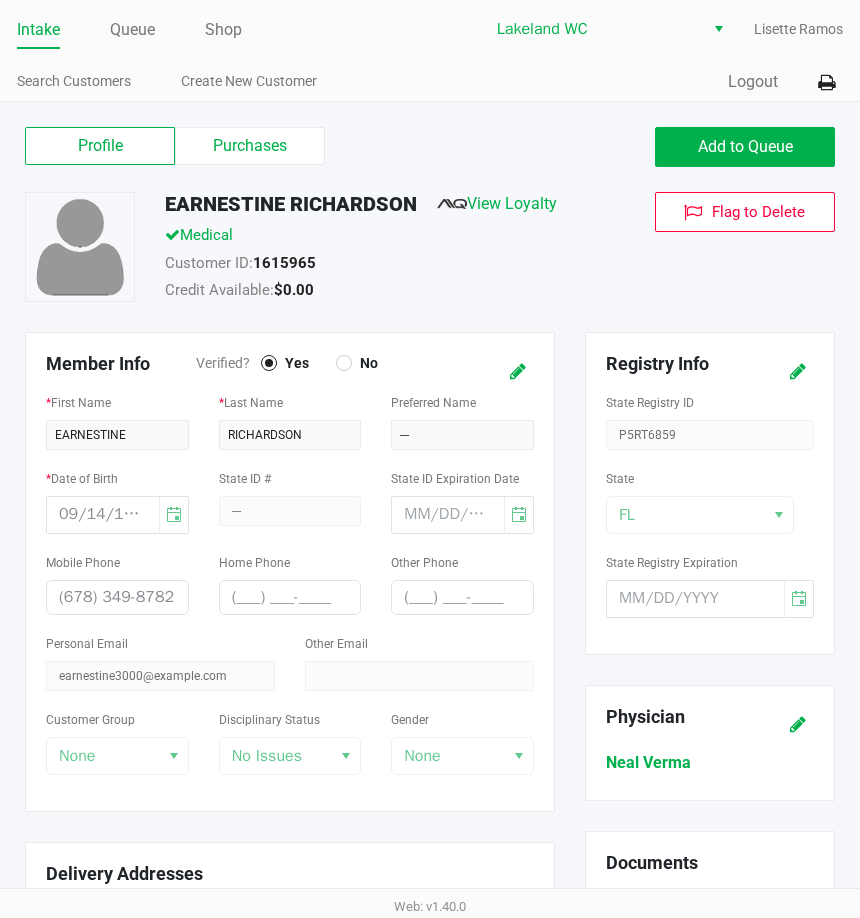 click on "Credit Available:   $0.00" 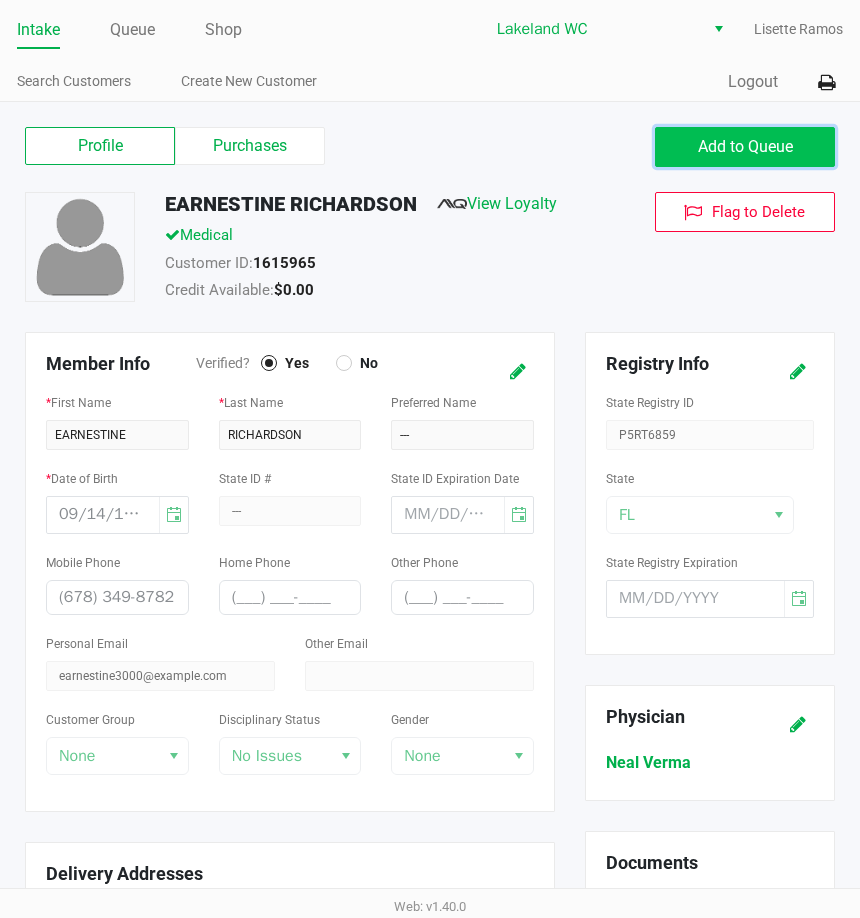 click on "Add to Queue" 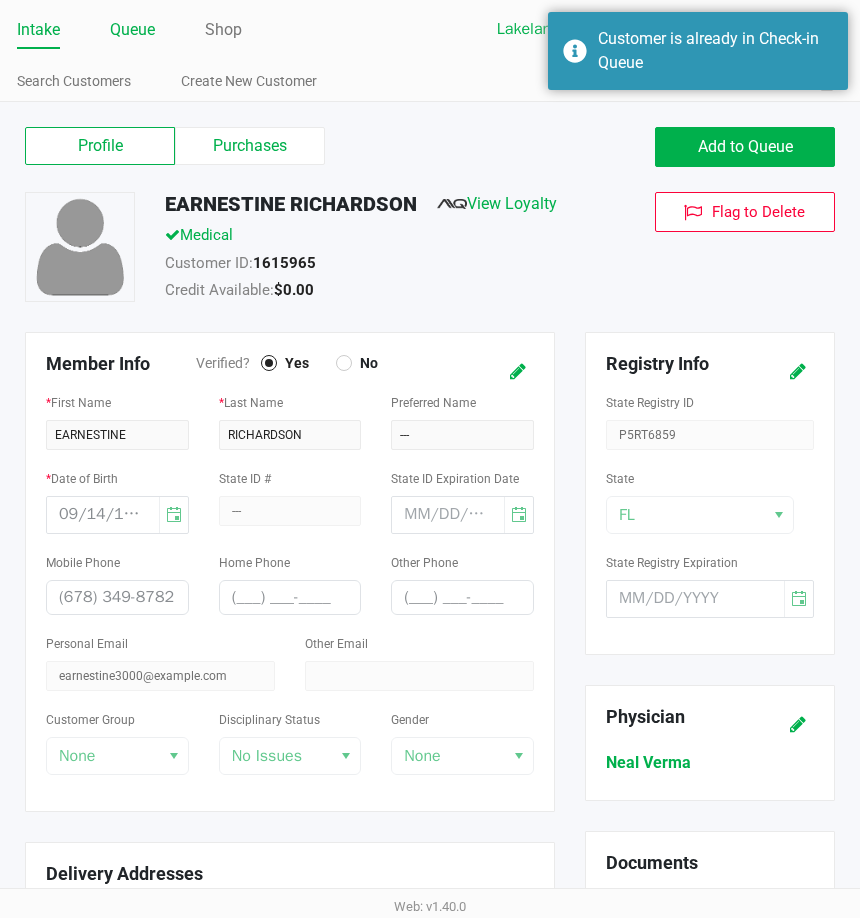 click on "Queue" 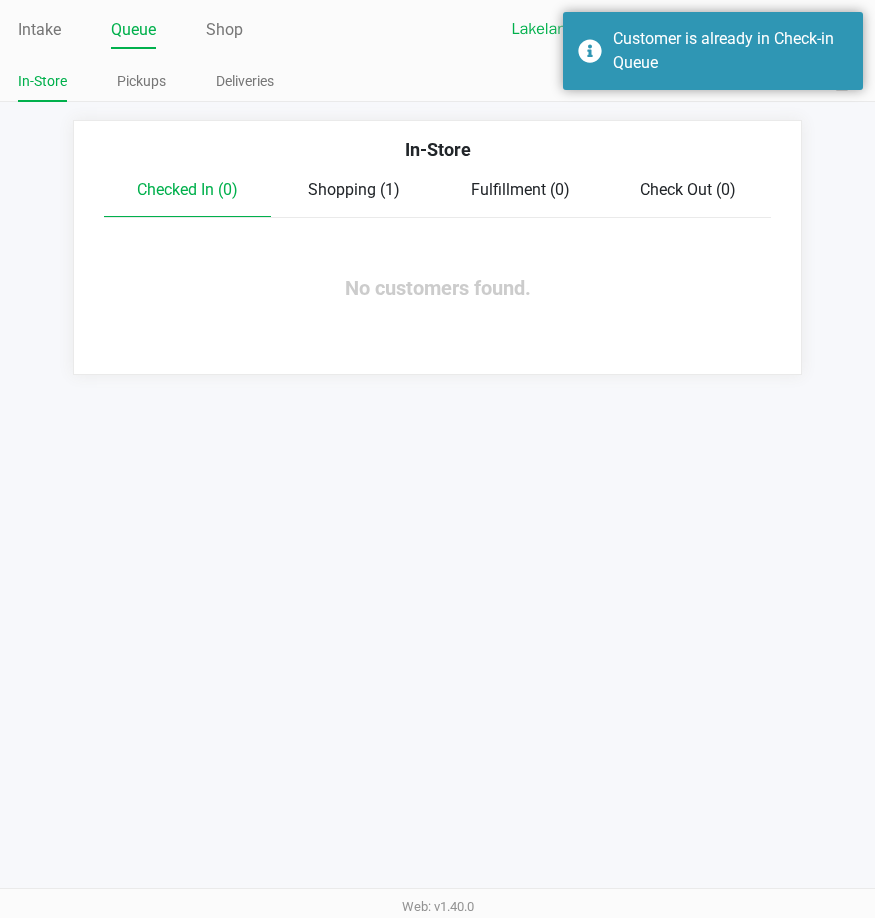 click on "Shopping (1)" 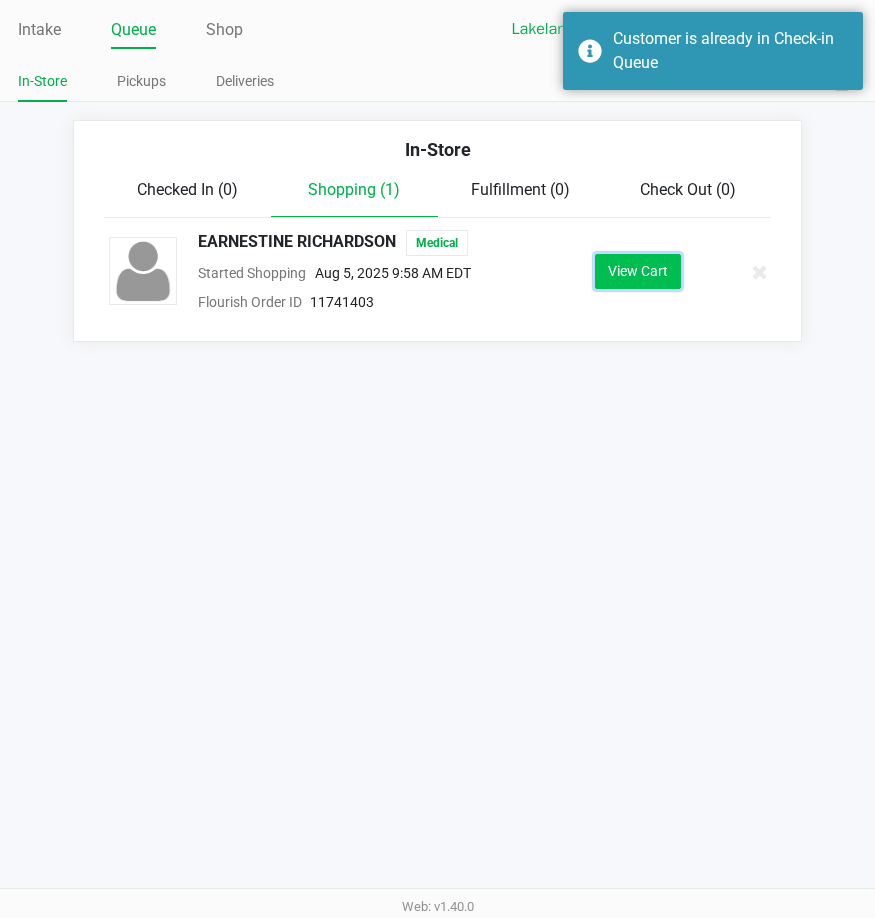 click on "View Cart" 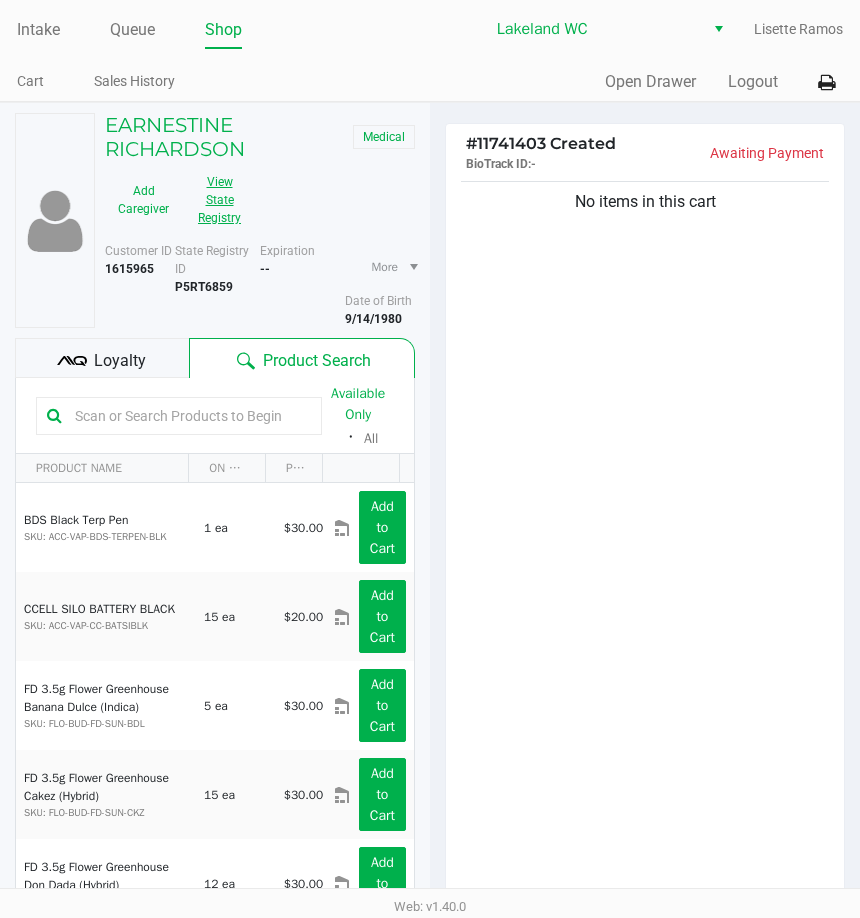 click on "View State Registry" 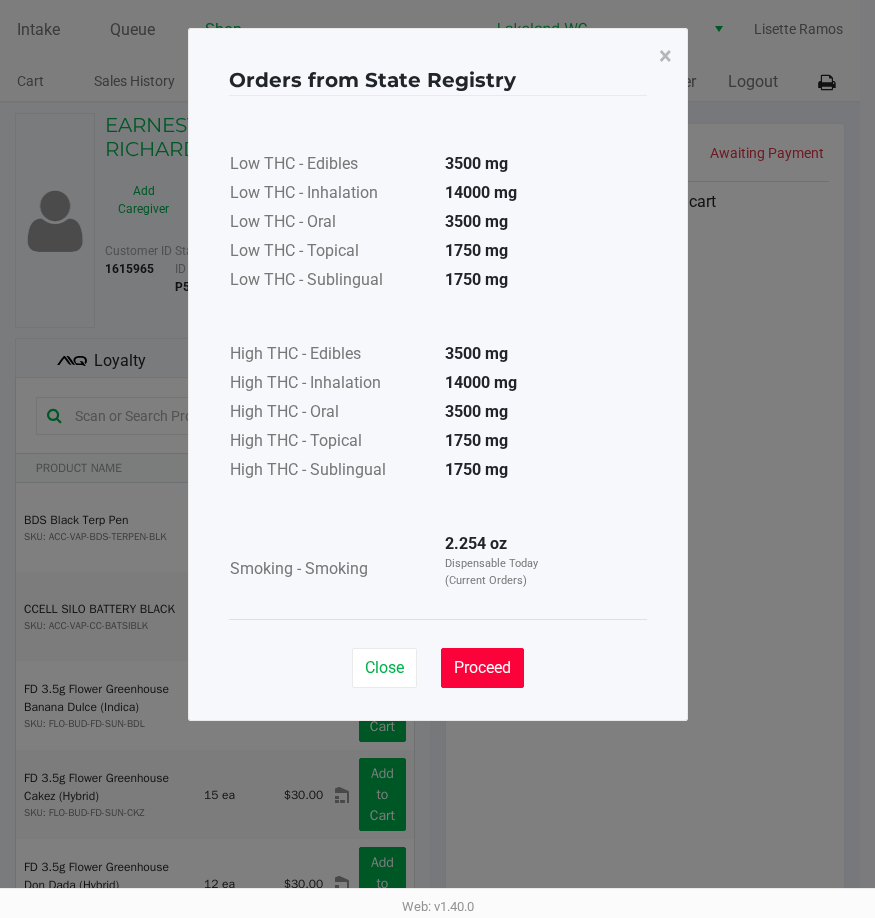 click on "Proceed" 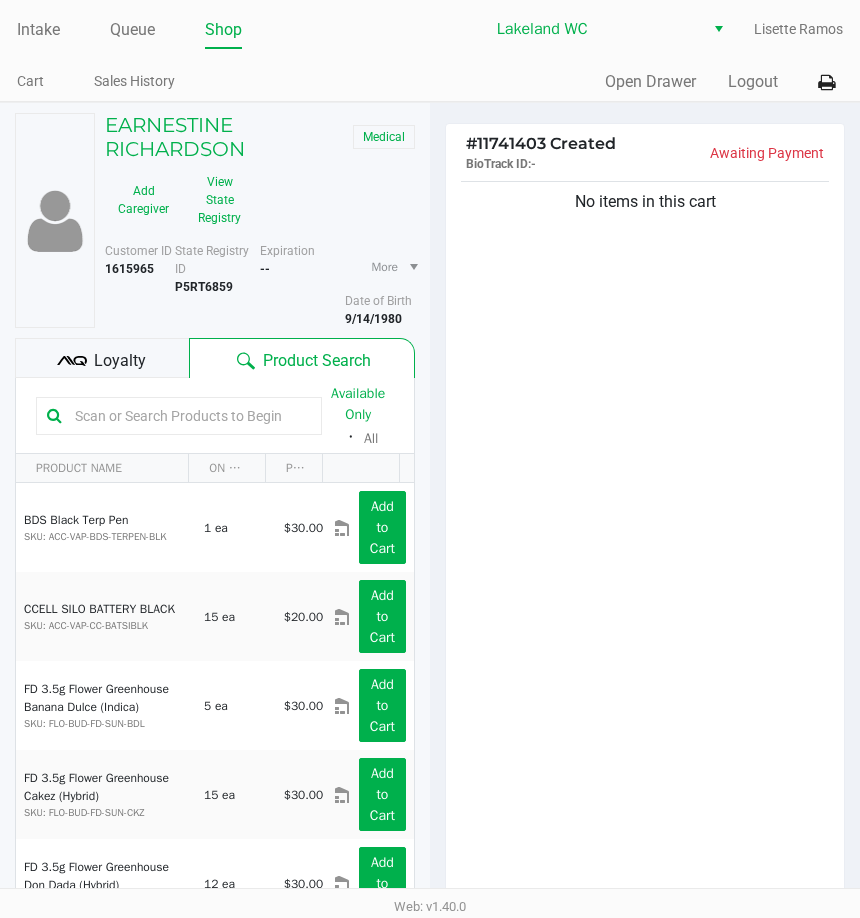 drag, startPoint x: 629, startPoint y: 548, endPoint x: 567, endPoint y: 464, distance: 104.40307 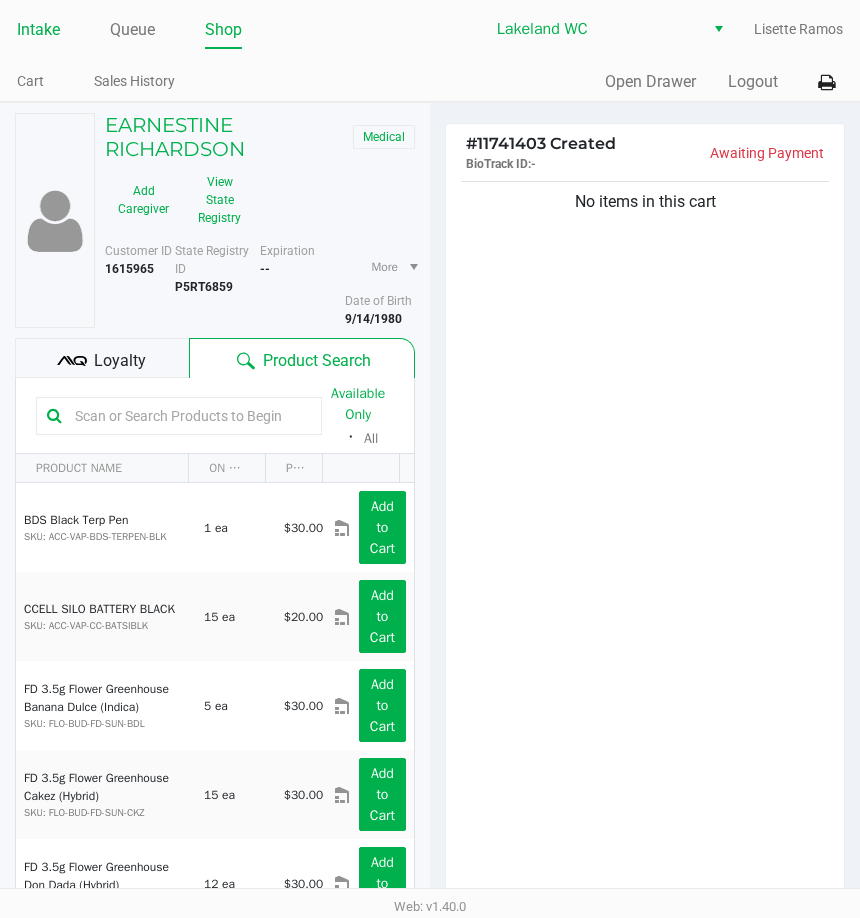 click on "Intake" 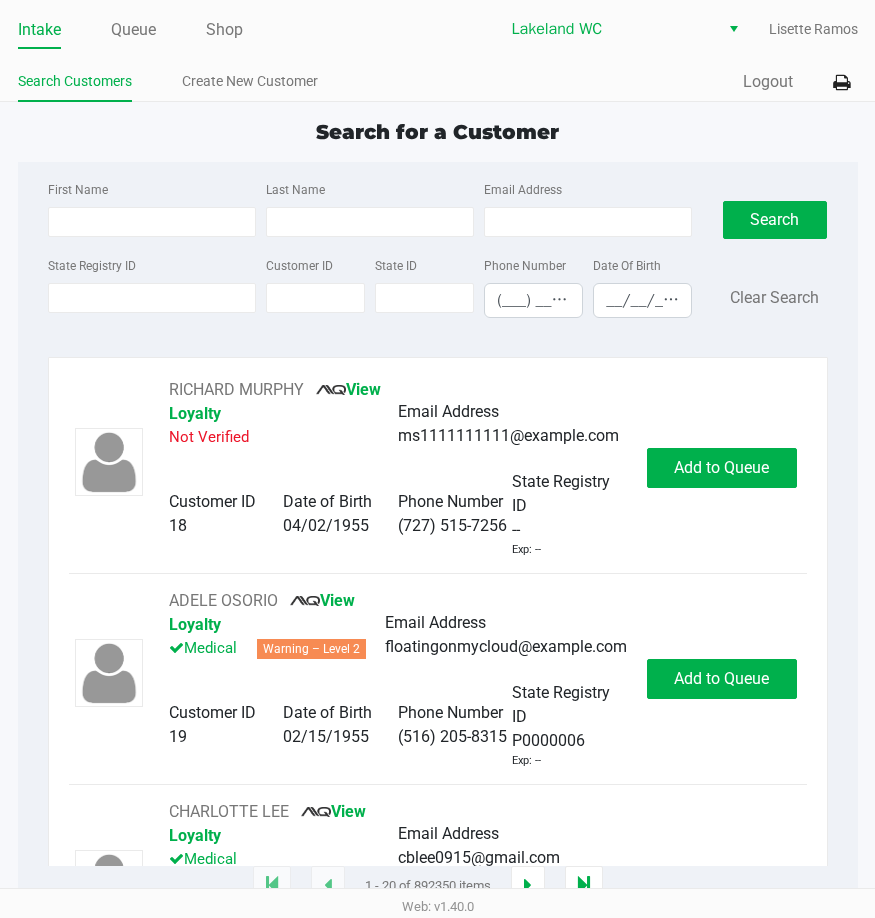 click on "Intake Queue Shop Lakeland WC  Lisette Ramos  Search Customers Create New Customer  Quick Sale   Logout" 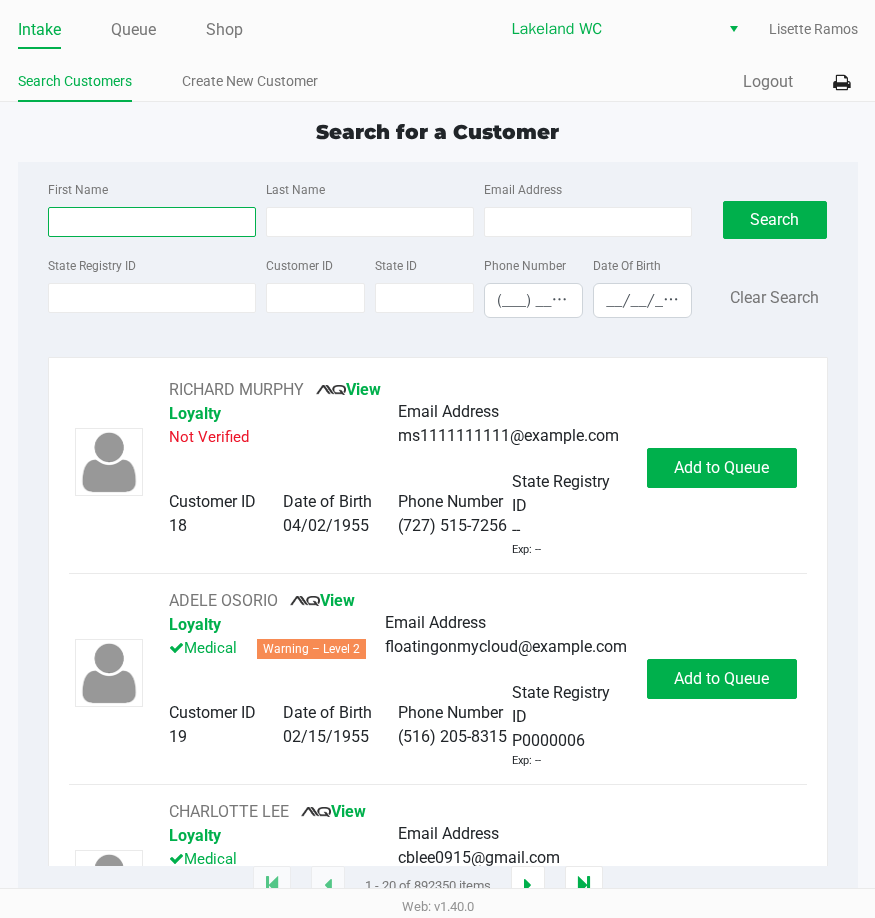 click on "First Name" at bounding box center [152, 222] 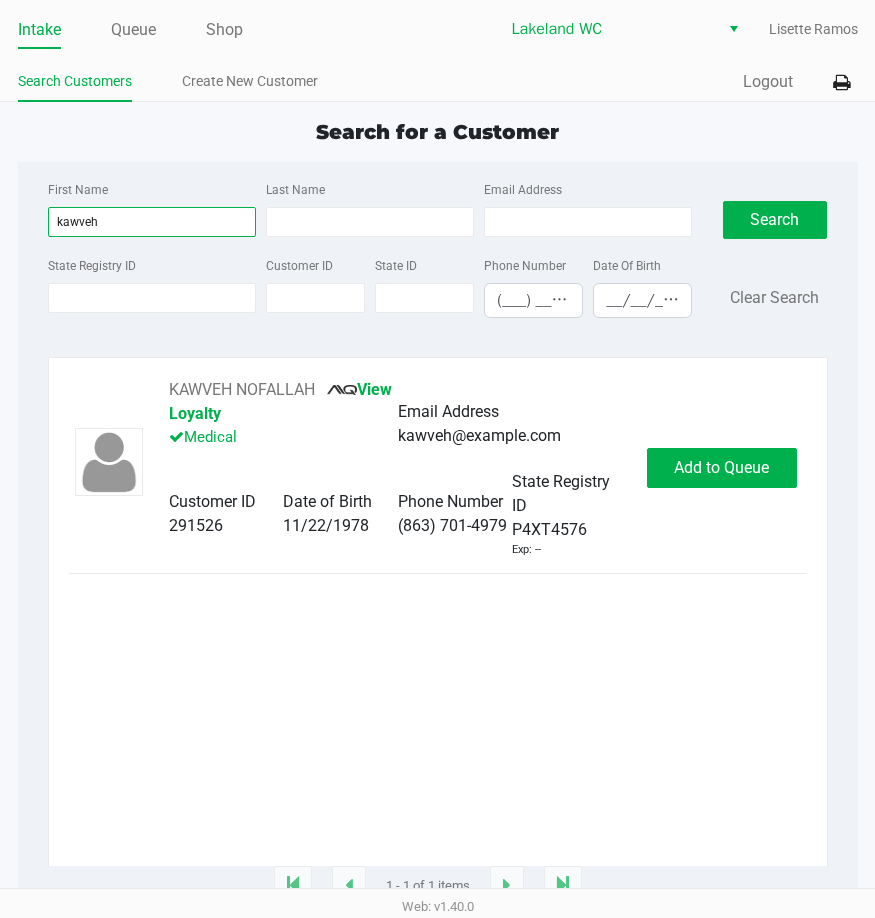 type on "kawveh" 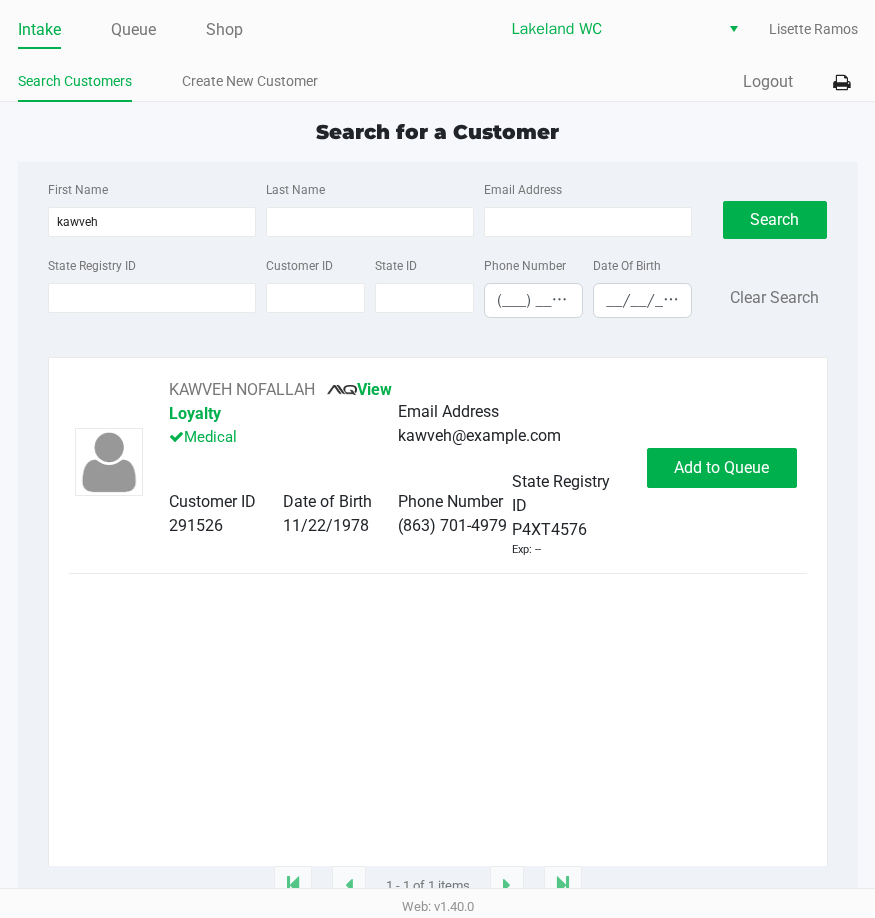 click on "KAWVEH NOFALLAH       View Loyalty   Medical   Email Address   kawveh@example.com   Customer ID   291526   Date of Birth   11/22/1978   Phone Number   (863) 701-4979   State Registry ID   P4XT4576   Exp: --   Add to Queue" 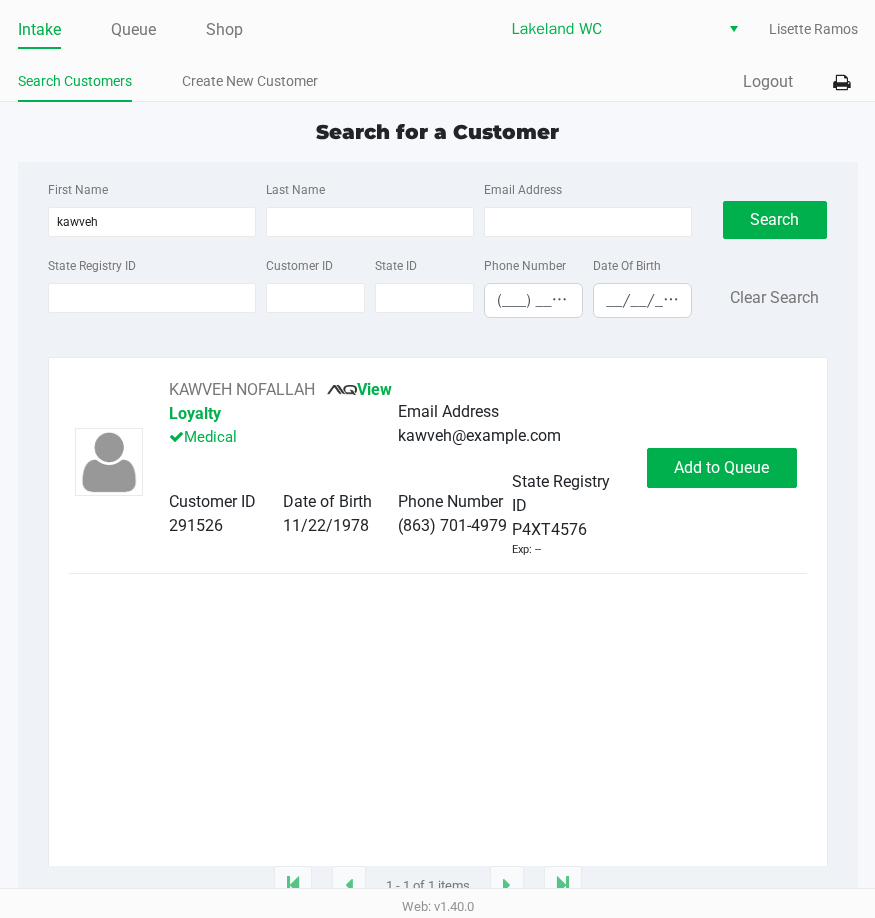 click on "KAWVEH NOFALLAH       View Loyalty   Medical   Email Address   kawveh@example.com   Customer ID   291526   Date of Birth   11/22/1978   Phone Number   (863) 701-4979   State Registry ID   P4XT4576   Exp: --   Add to Queue" 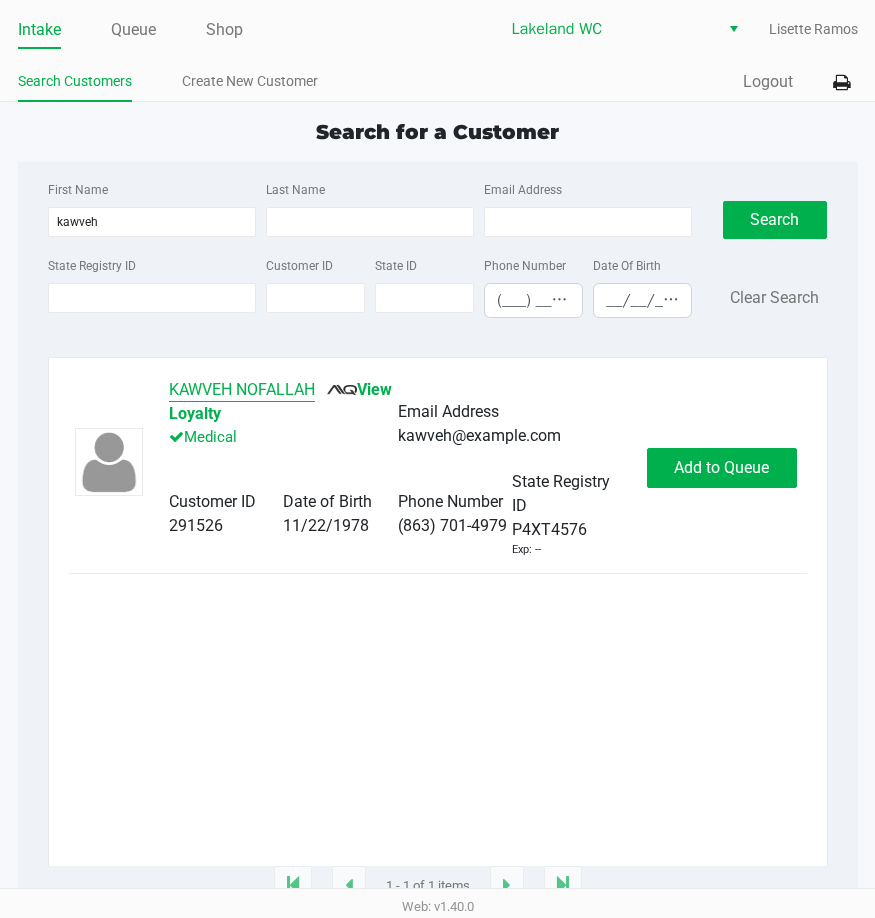 click on "KAWVEH NOFALLAH" 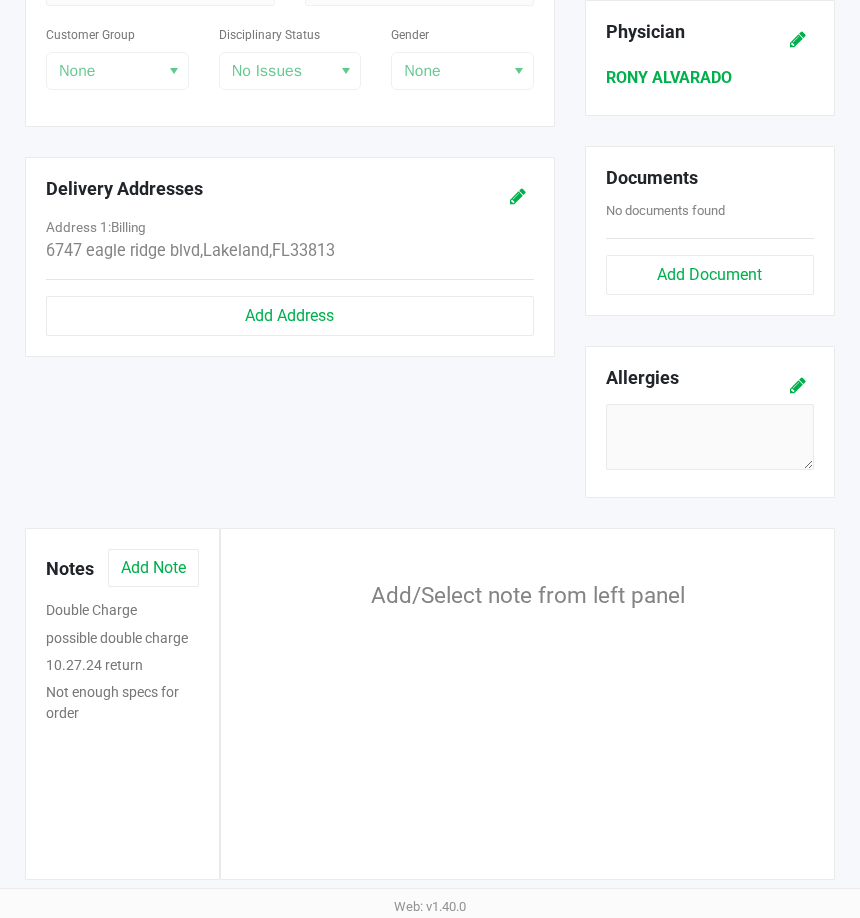 scroll, scrollTop: 687, scrollLeft: 0, axis: vertical 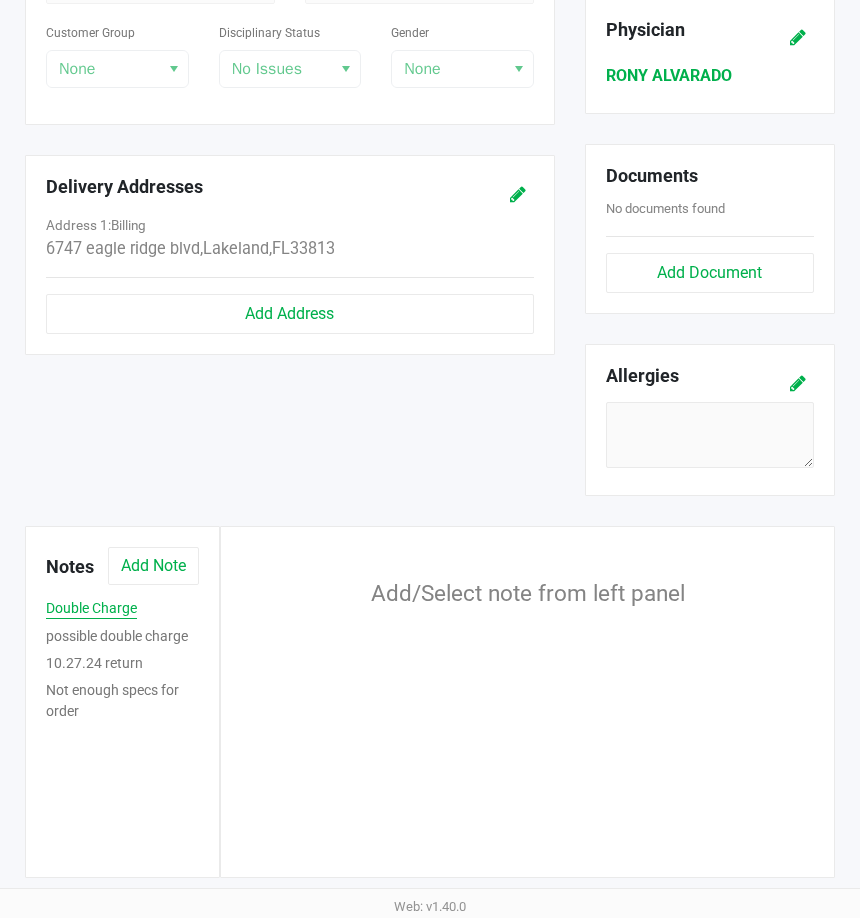 click on "Double Charge" 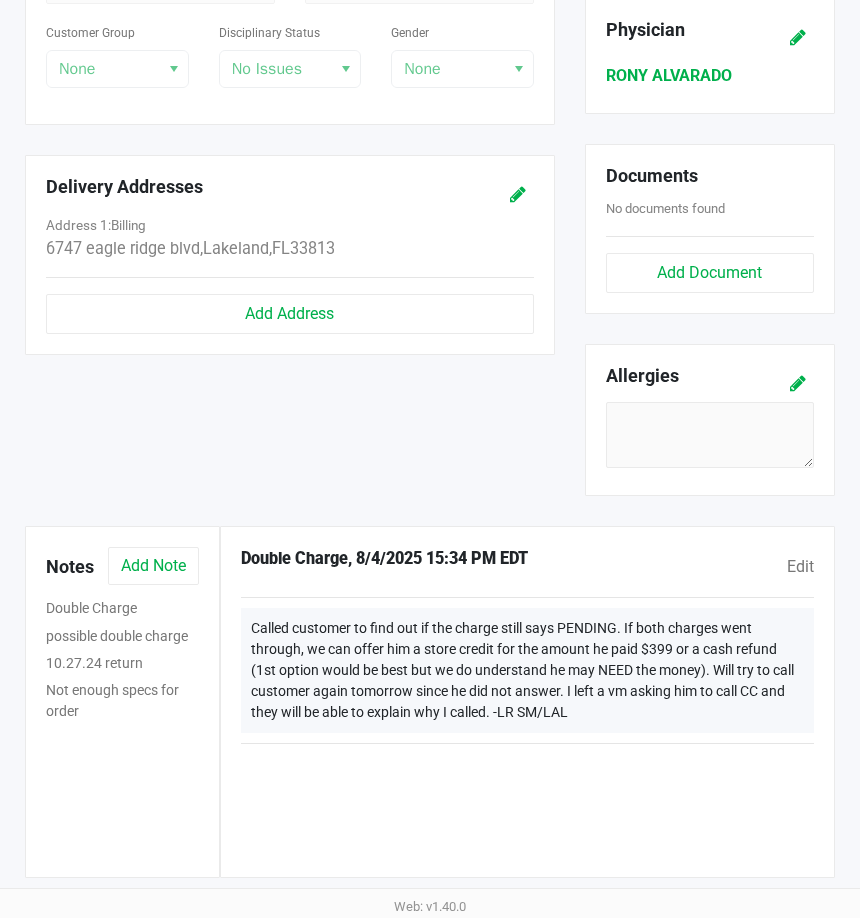 click on "Member Info   Verified?  Yes No *  First Name  KAWVEH *  Last Name  NOFALLAH  Preferred Name  --- *  Date of Birth  11/22/1978  State ID #  ---  State ID Expiration Date   Mobile Phone  (863) 701-4979  Home Phone  ( __) ___-____  Other Phone  ( __) ___-____  Personal Email  kawveh@example.com  Other Email  ---  Customer Group  None  Disciplinary Status  No Issues  Gender  None  Delivery Addresses   Address 1:   billing   6747 eagle ridge blvd   ,    Lakeland   ,    FL    33813   Add Address" 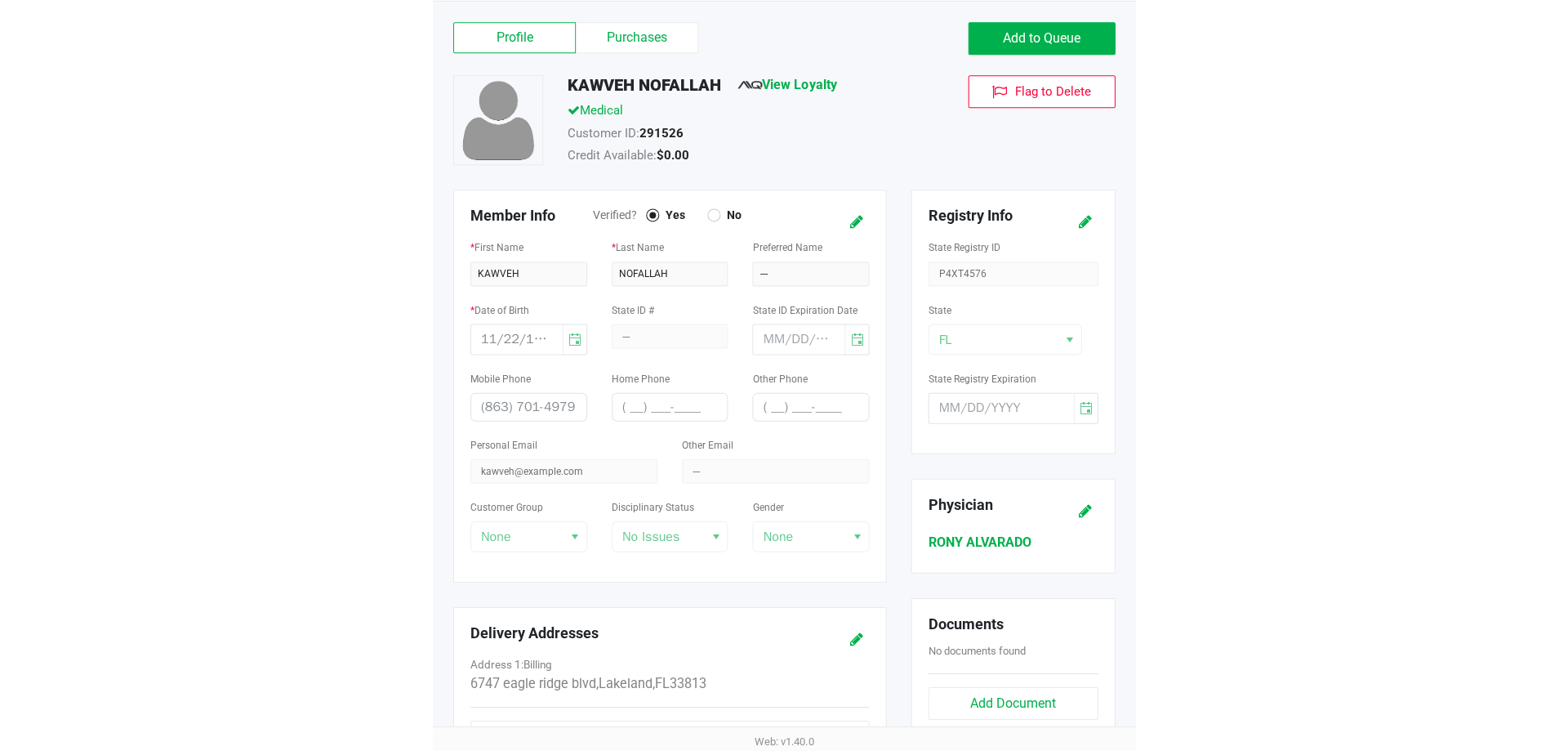 scroll, scrollTop: 0, scrollLeft: 0, axis: both 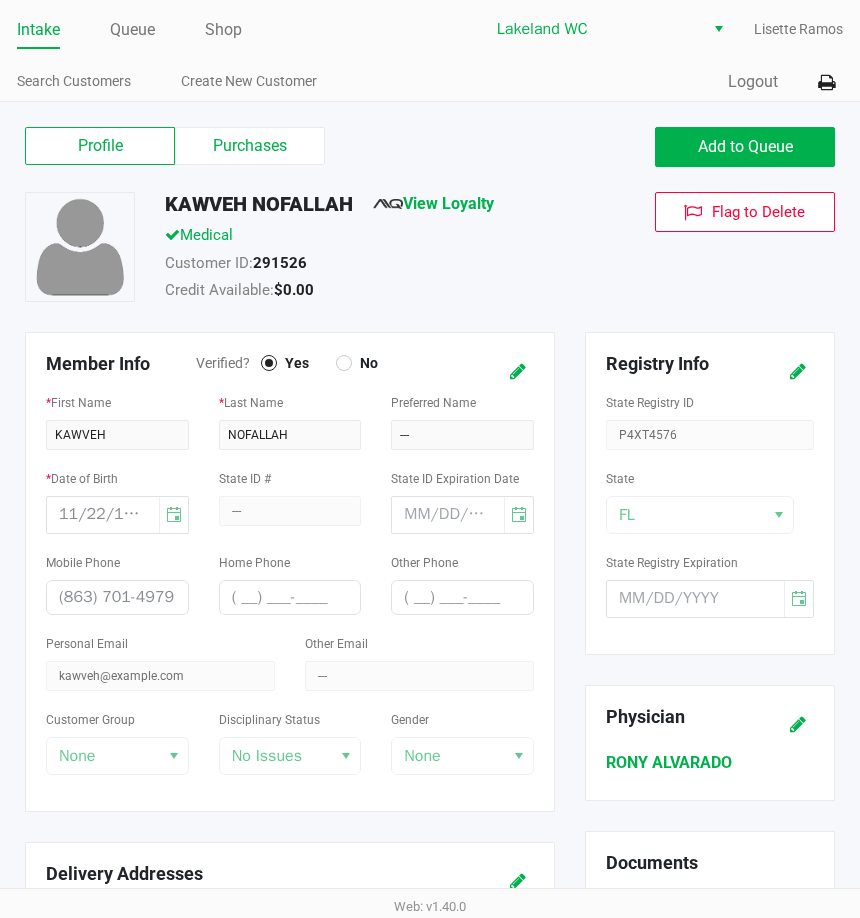 click on "Intake" 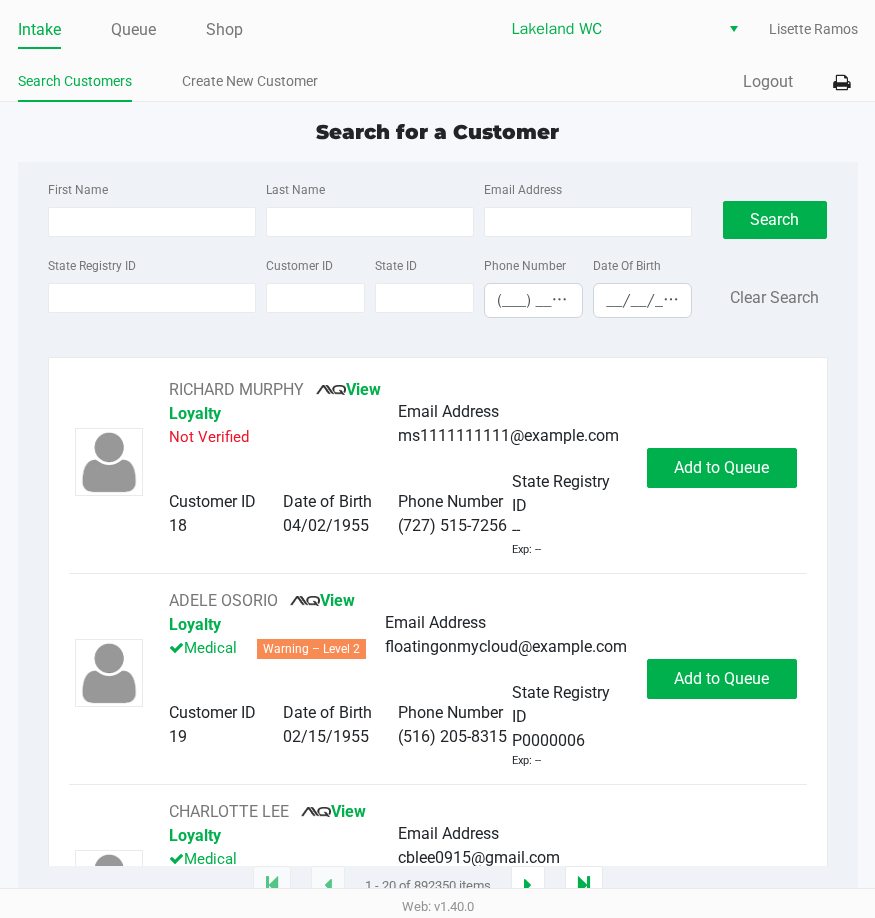 click on "Search Customers Create New Customer" 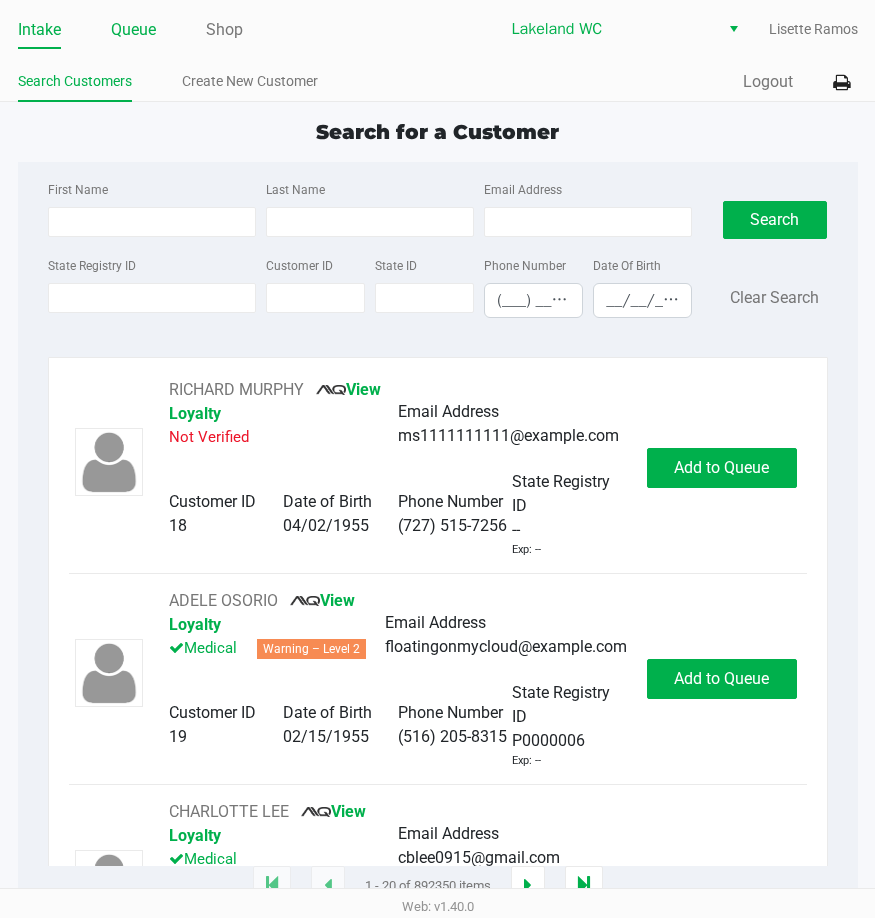 click on "Queue" 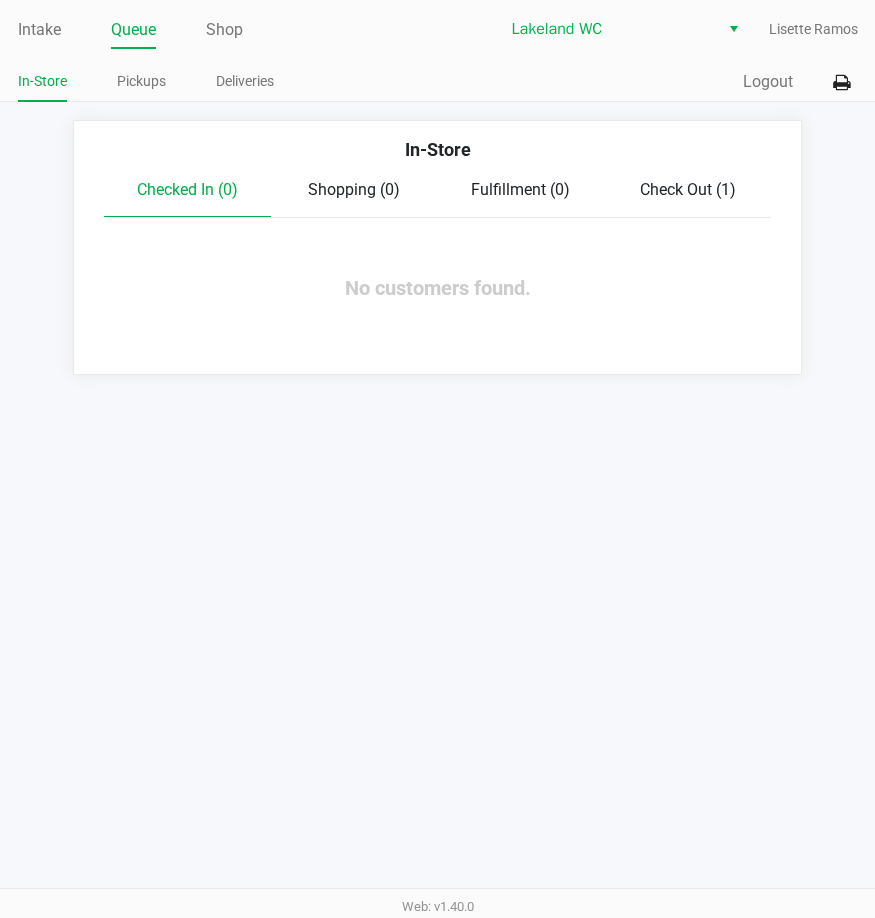 click on "Check Out (1)" 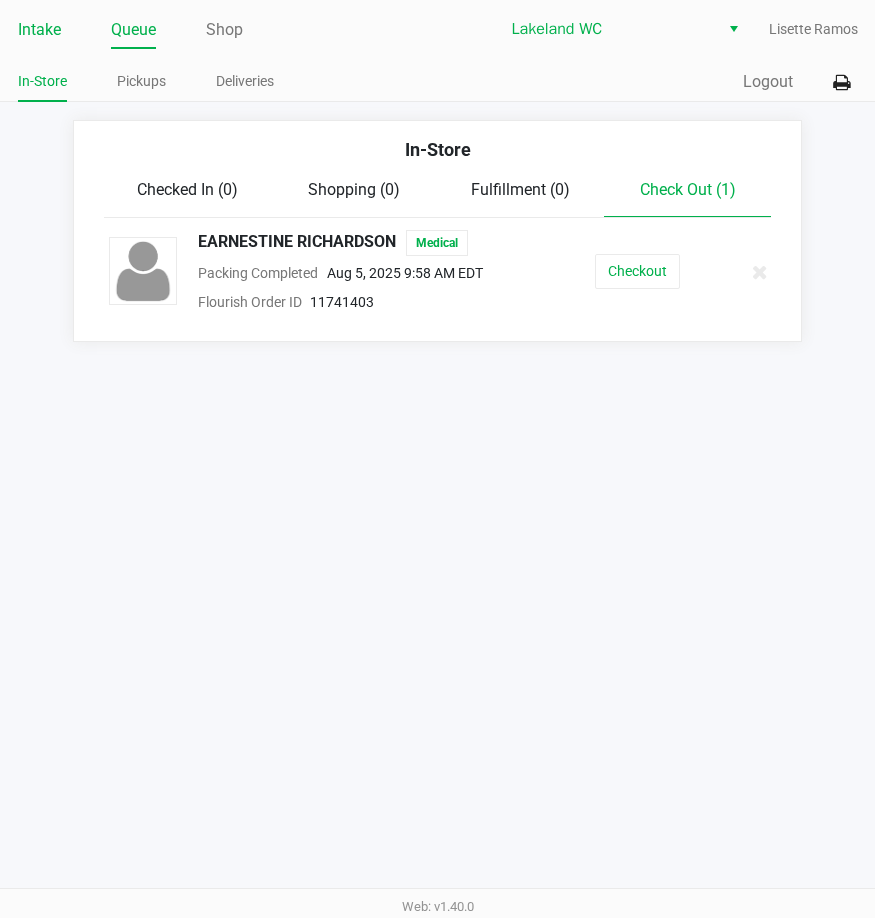 click on "Intake" 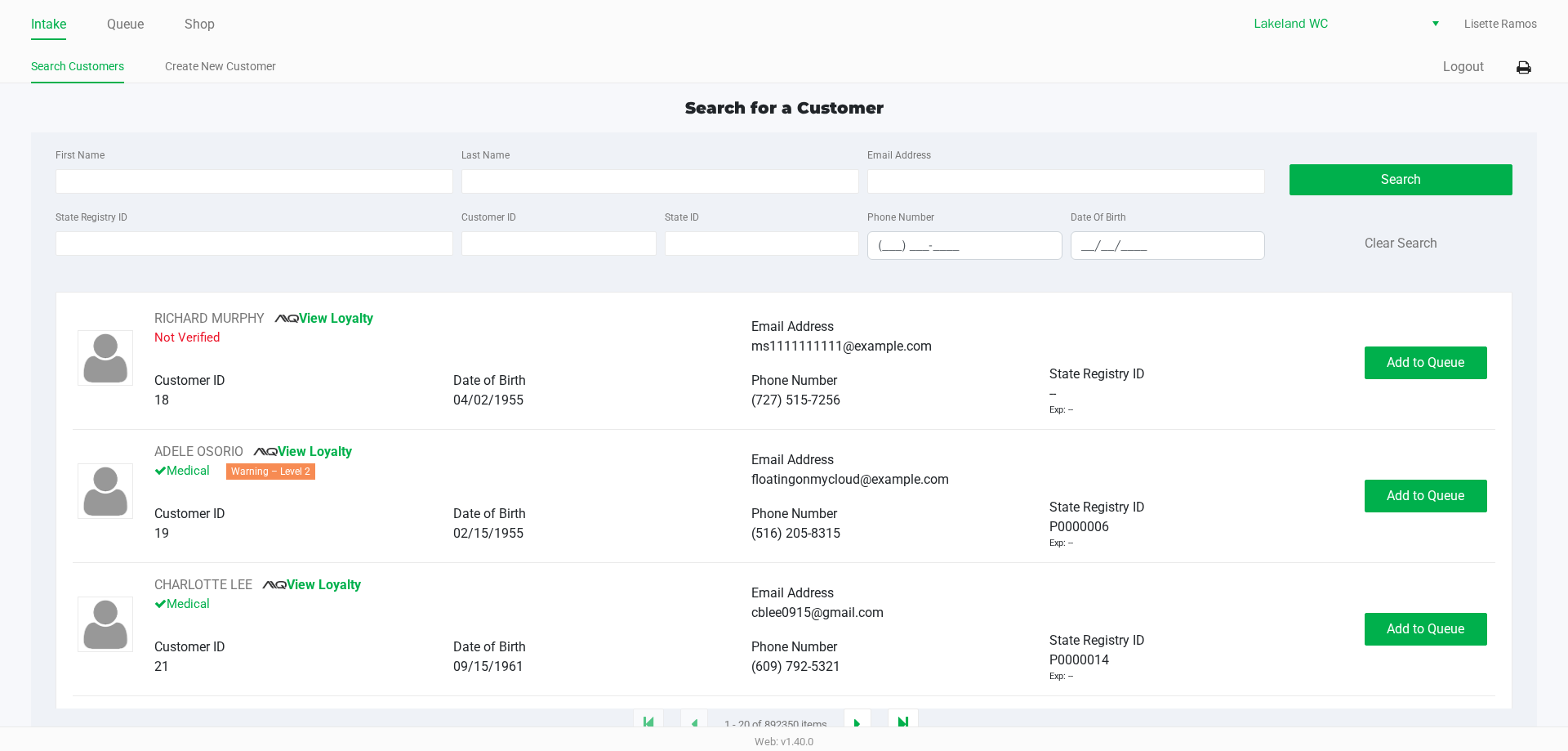 click on "Quick Sale   Logout" 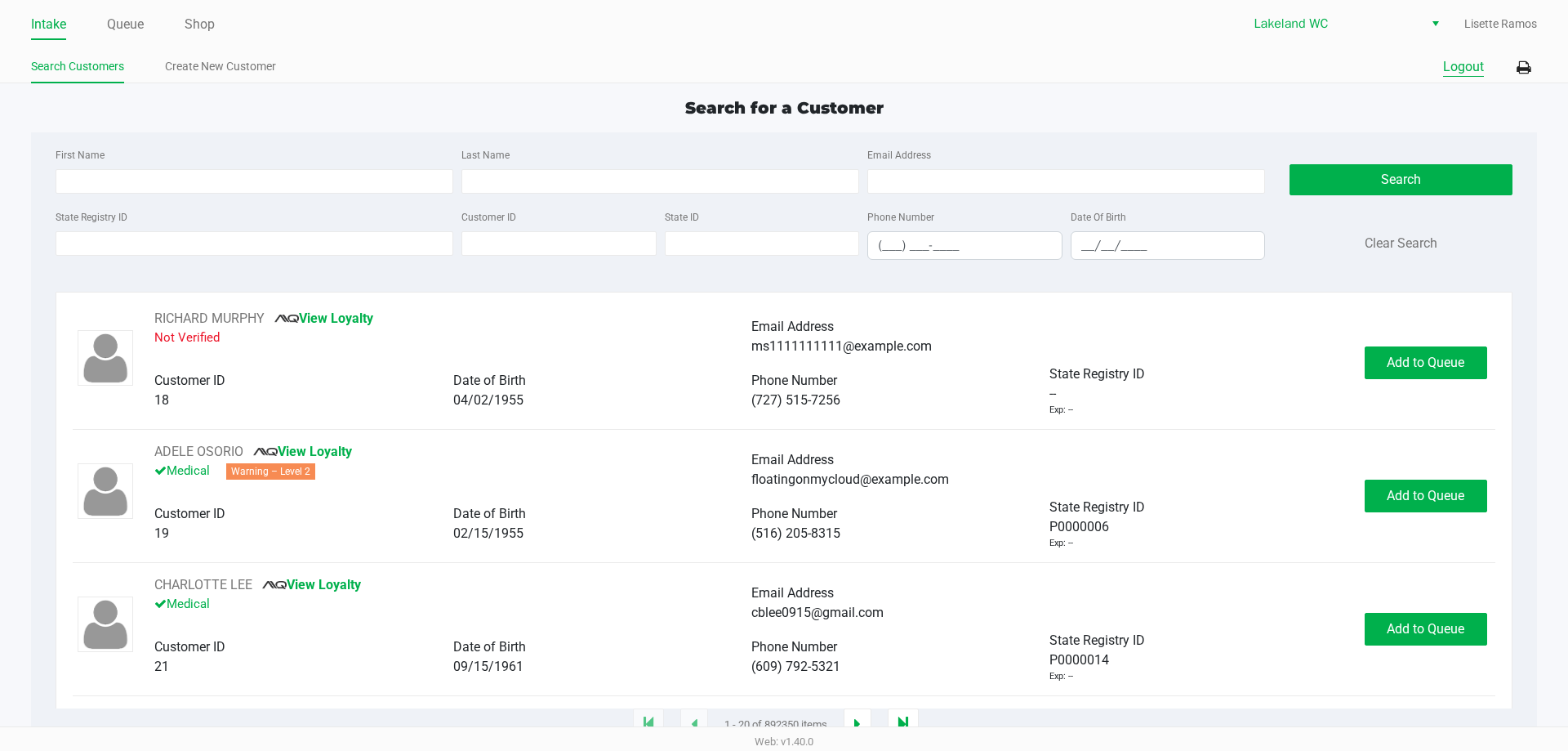 click on "Logout" 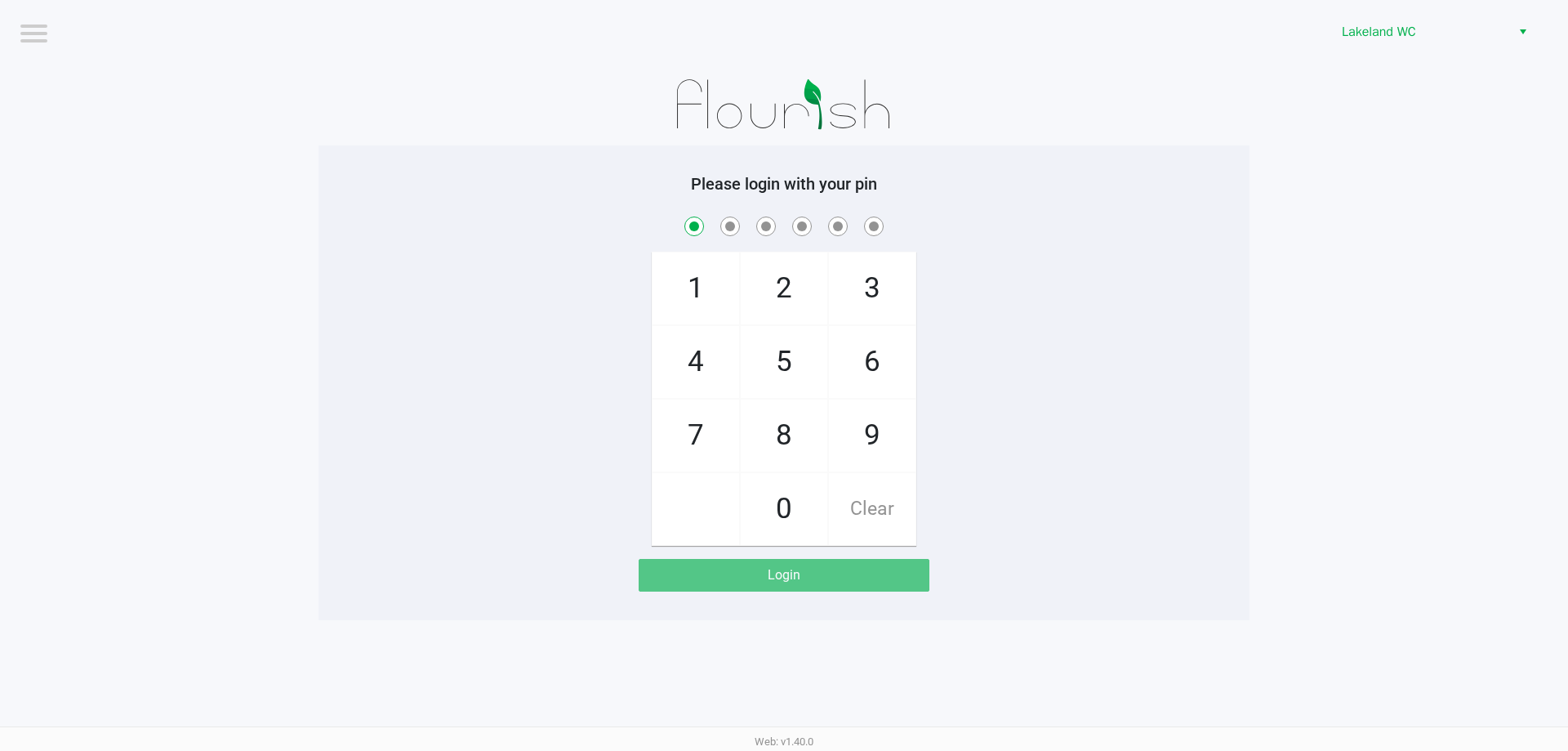 checkbox on "true" 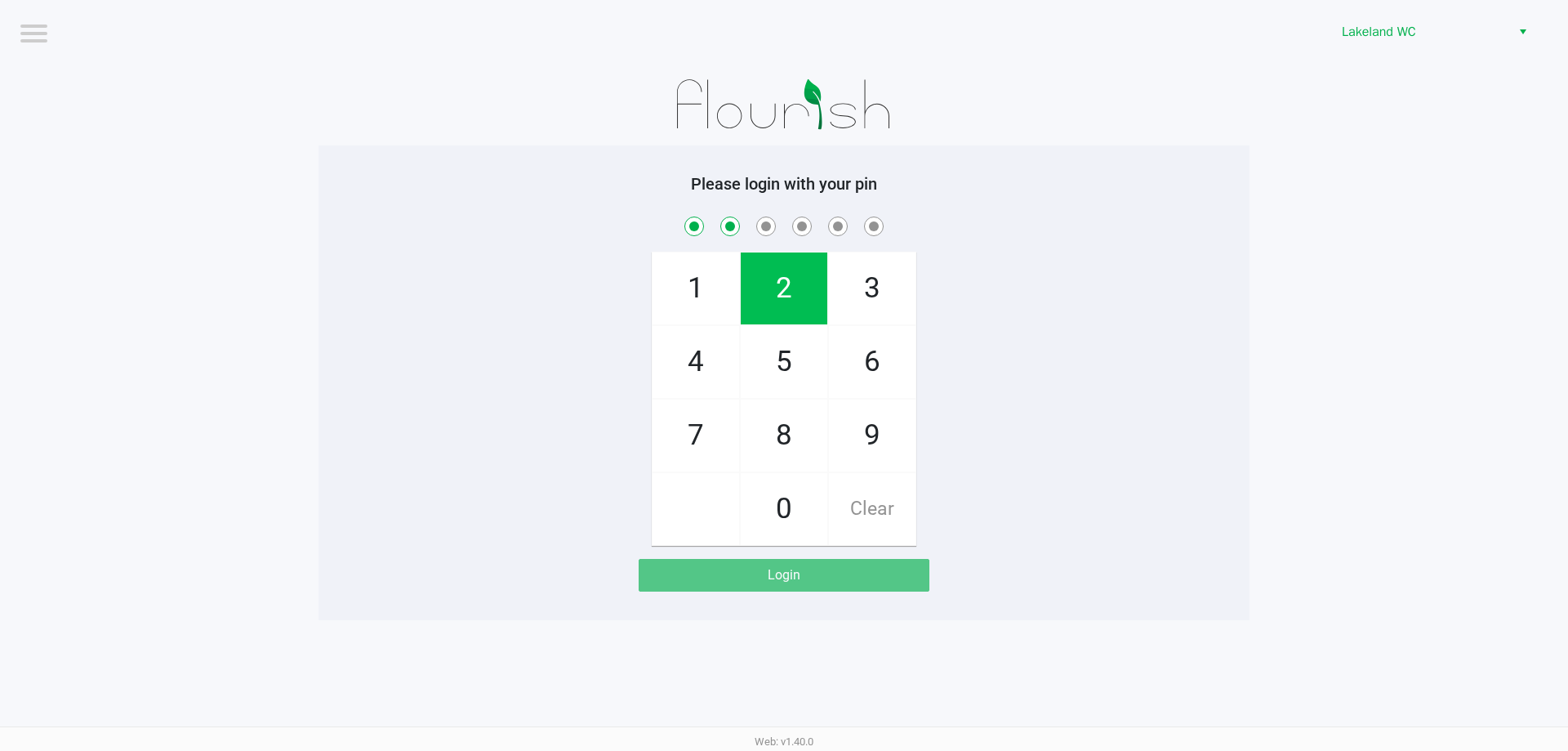 checkbox on "true" 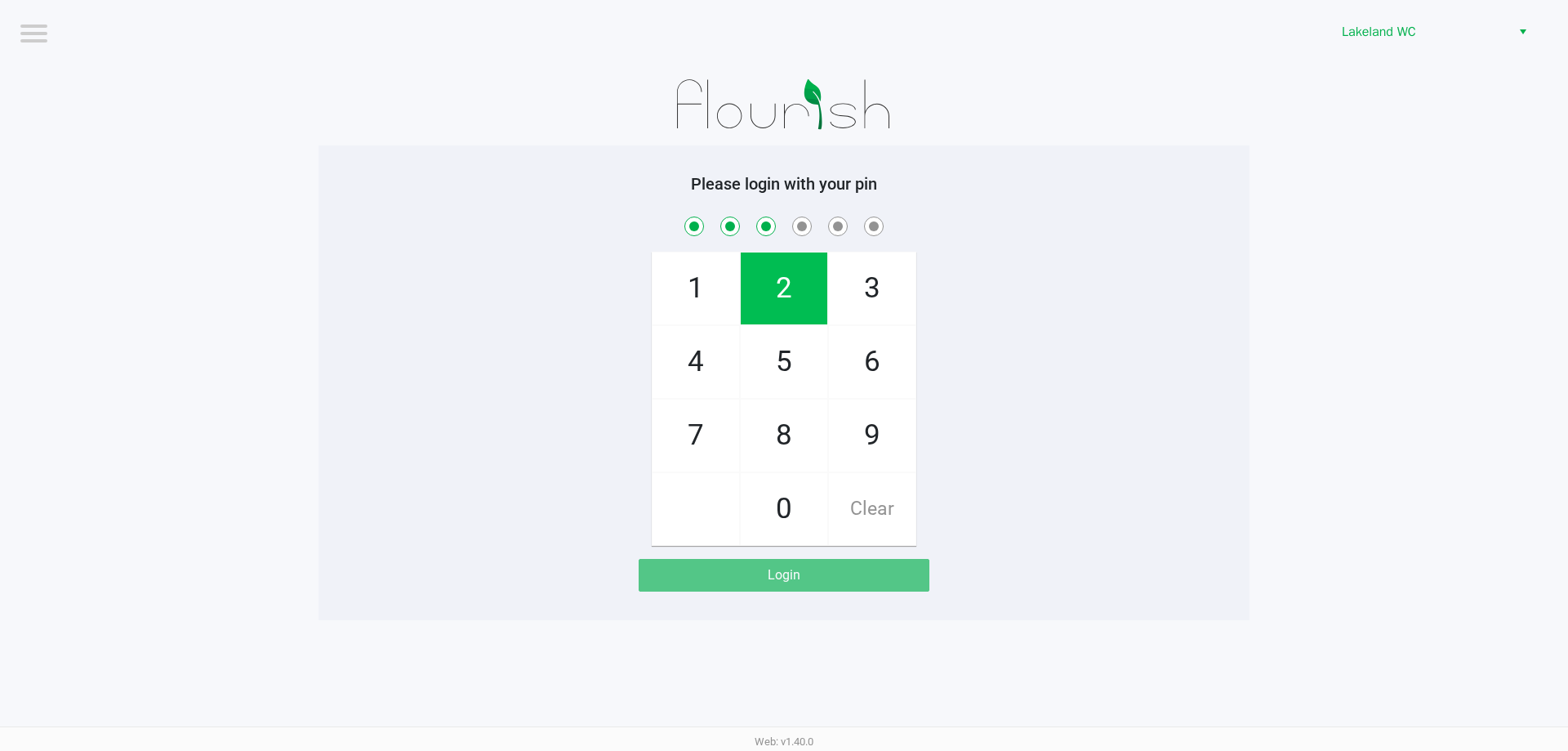 checkbox on "true" 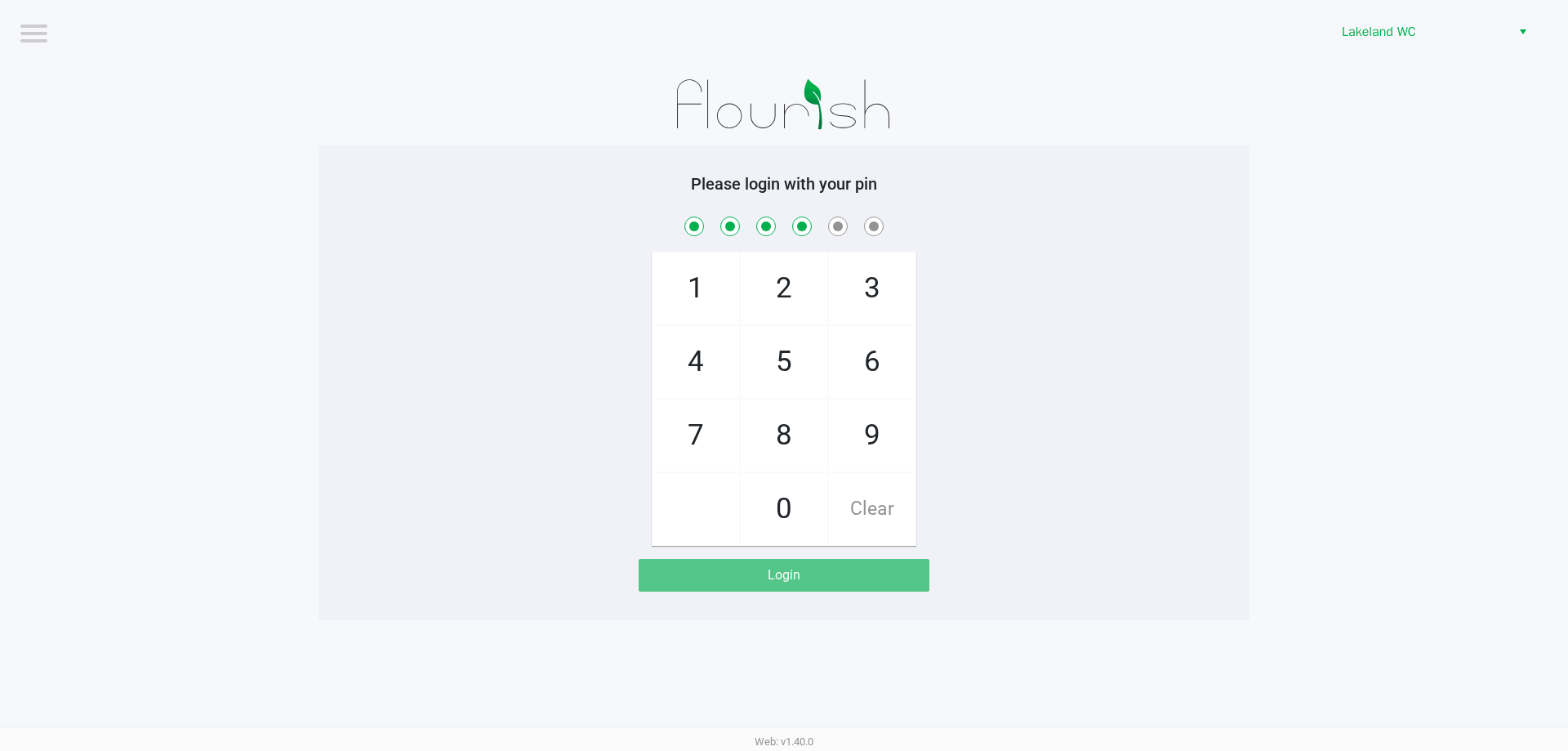 checkbox on "true" 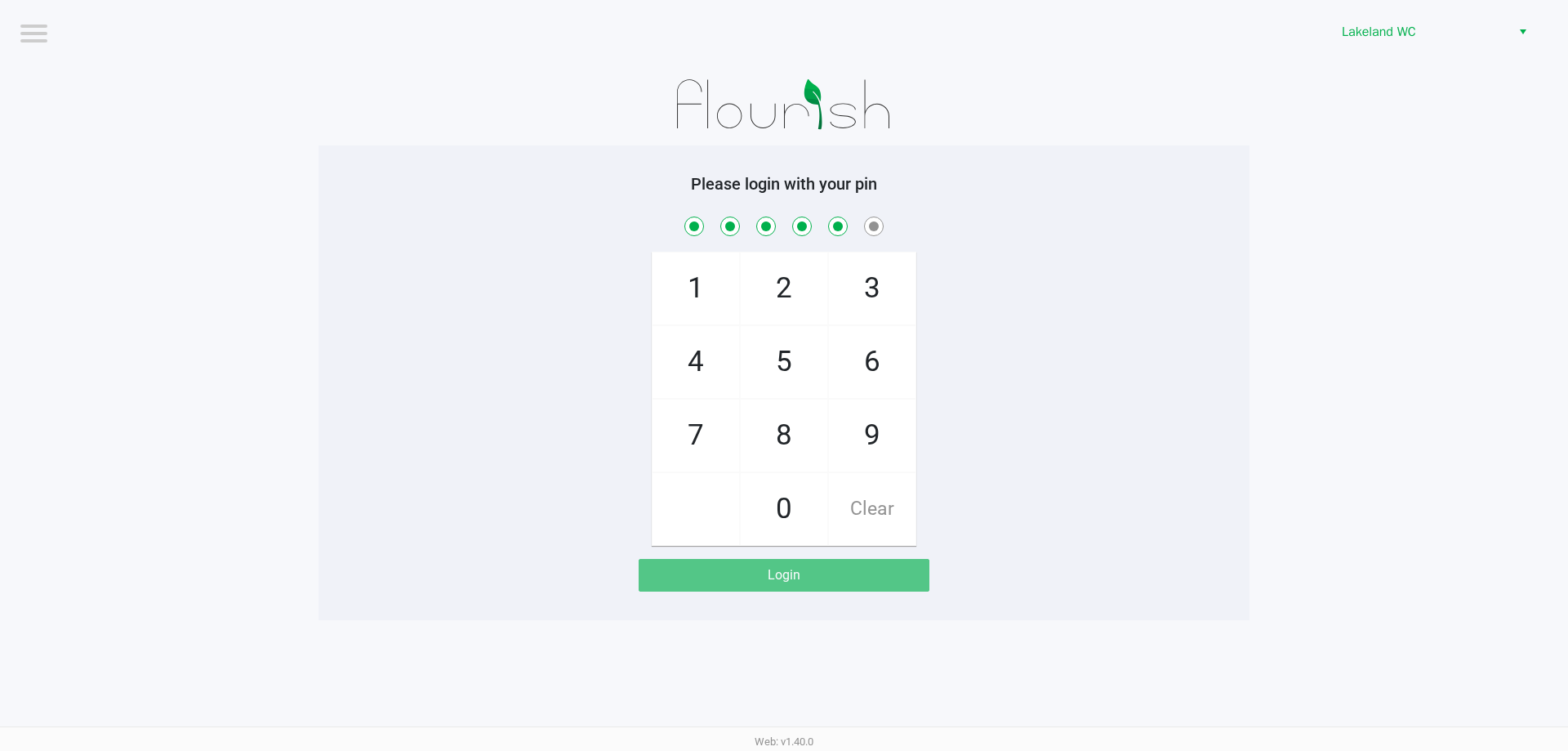 checkbox on "true" 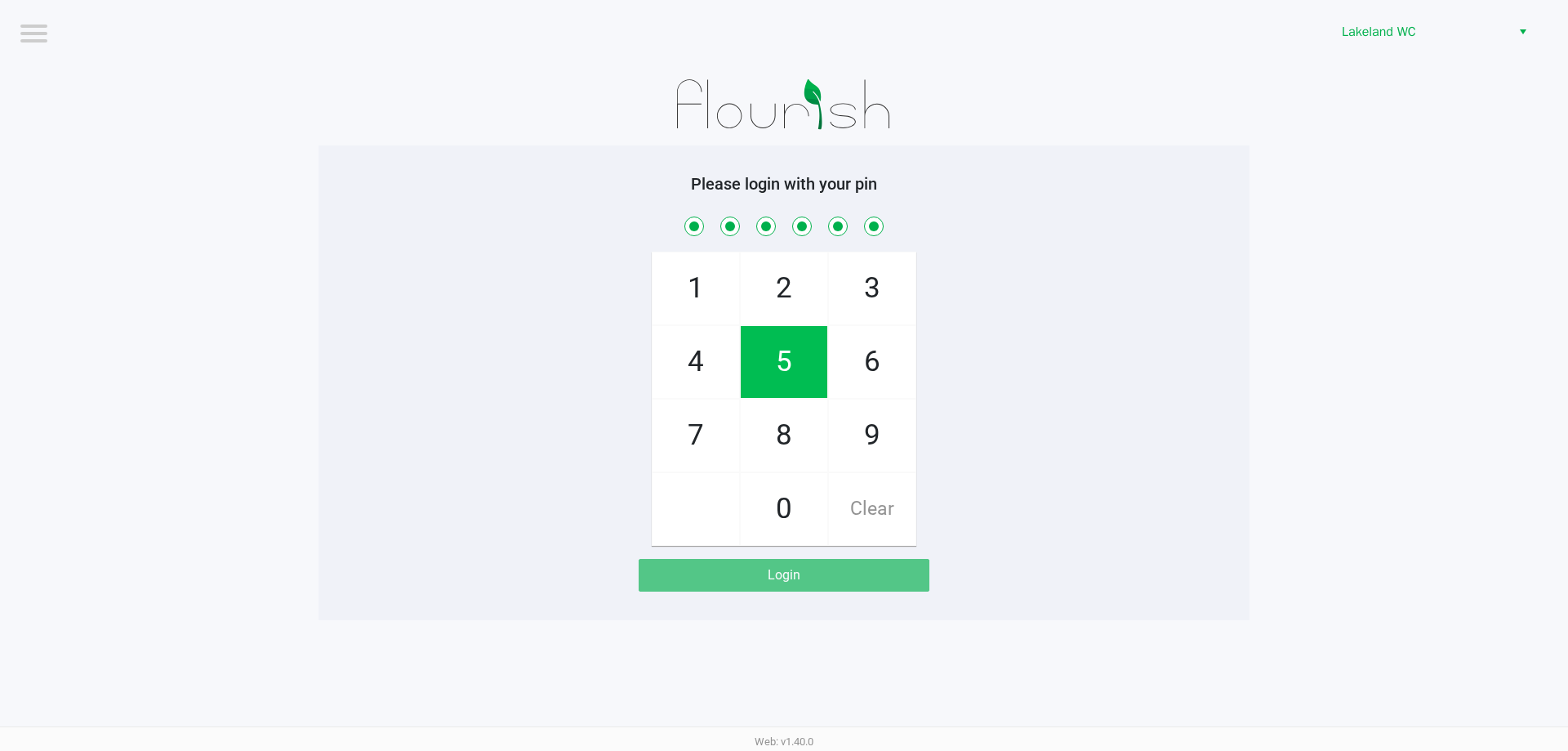 checkbox on "true" 